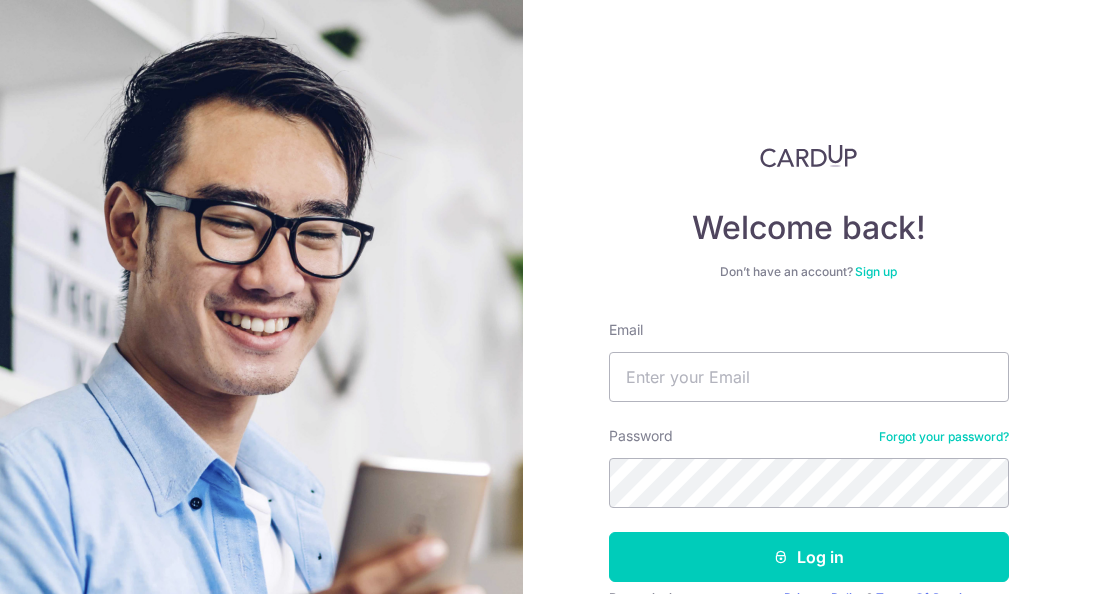scroll, scrollTop: 0, scrollLeft: 0, axis: both 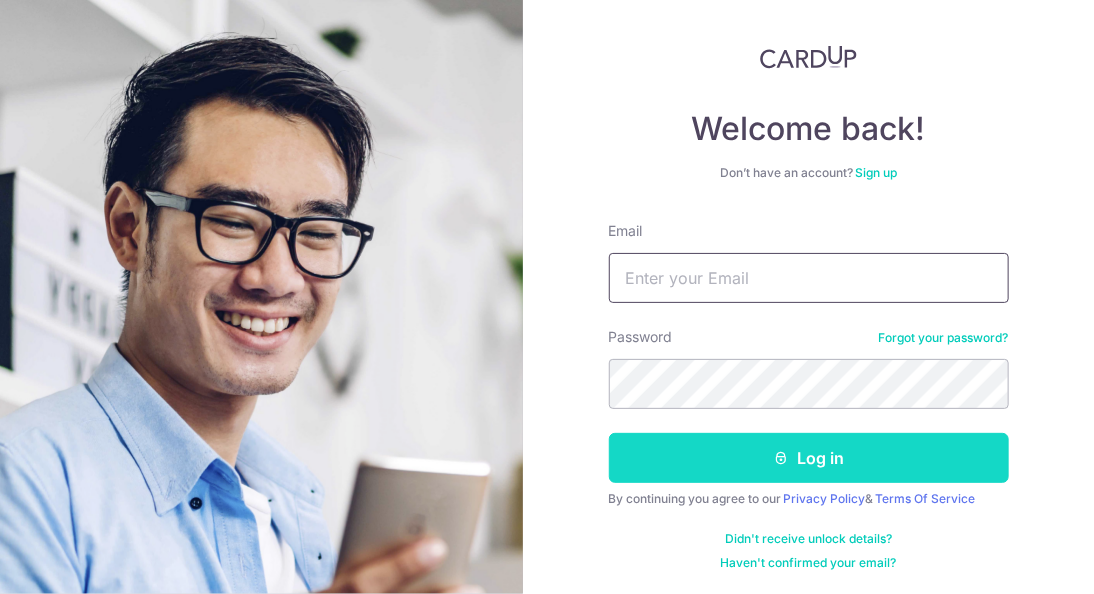 type on "melvinaleong2@gmail.com" 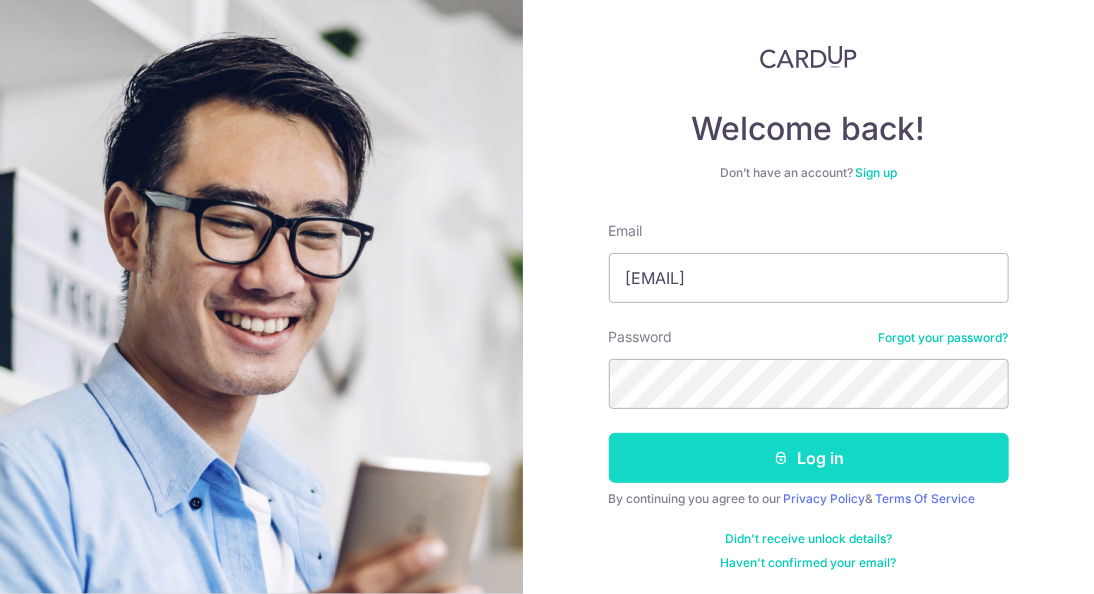 click on "Log in" at bounding box center (809, 458) 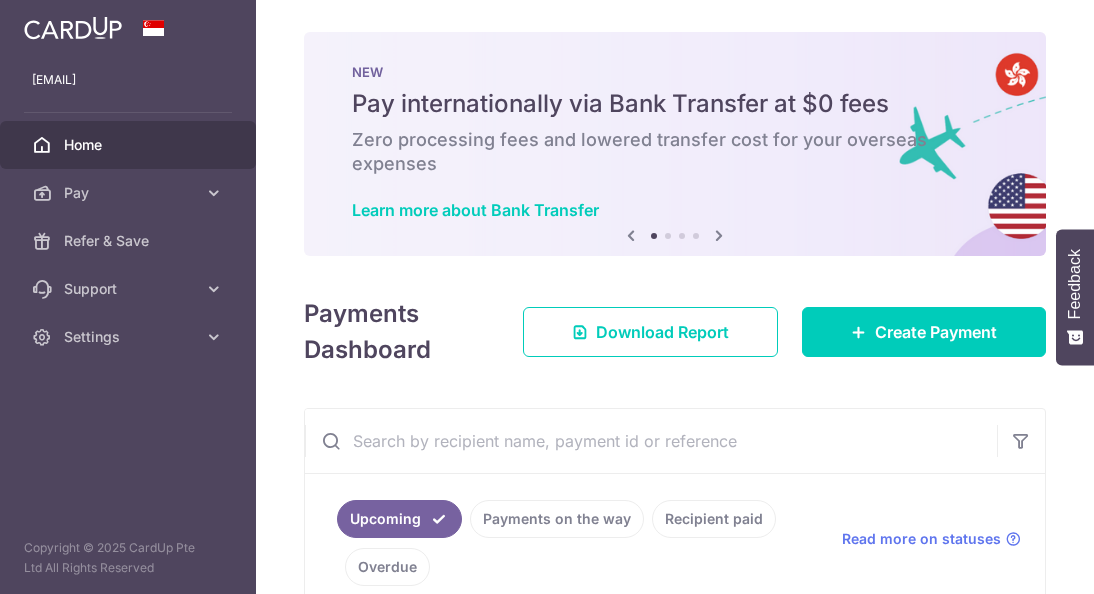 scroll, scrollTop: 0, scrollLeft: 0, axis: both 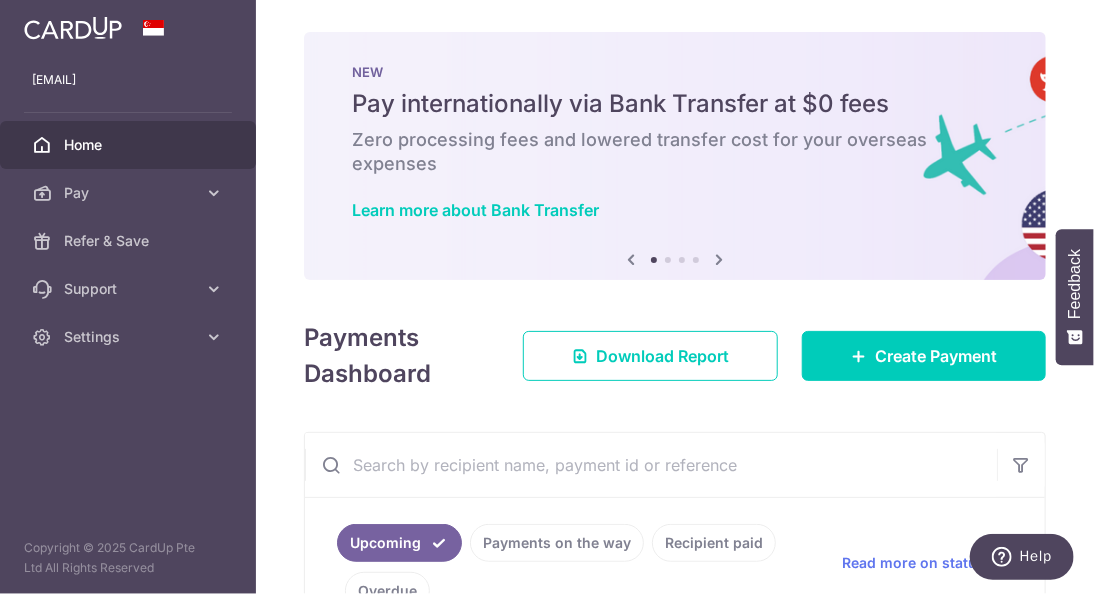 click at bounding box center [719, 259] 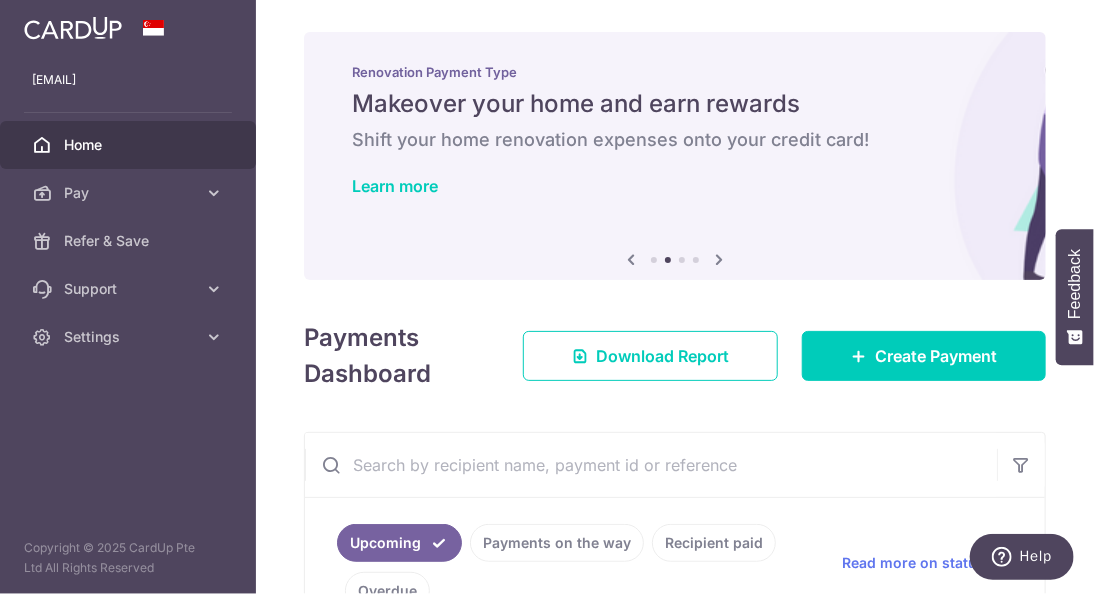 click at bounding box center [719, 259] 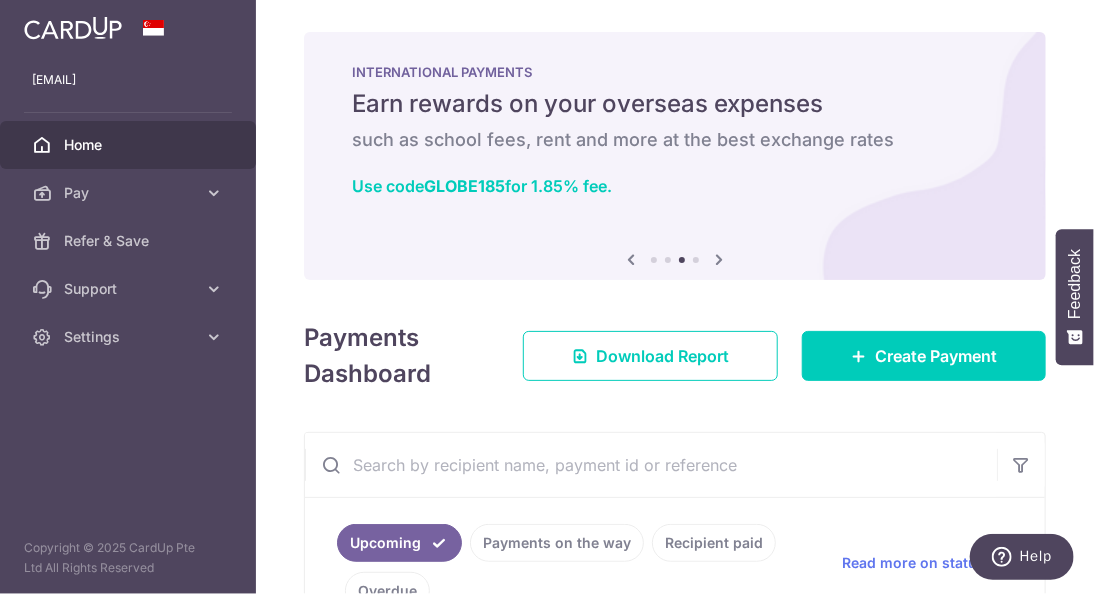 click at bounding box center [719, 259] 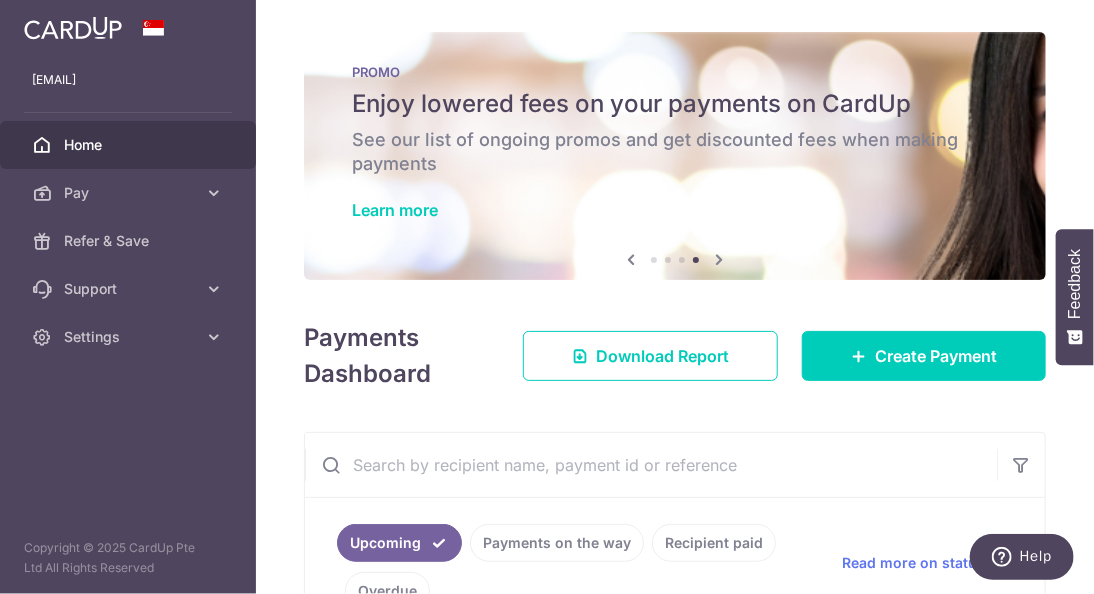 click at bounding box center [631, 259] 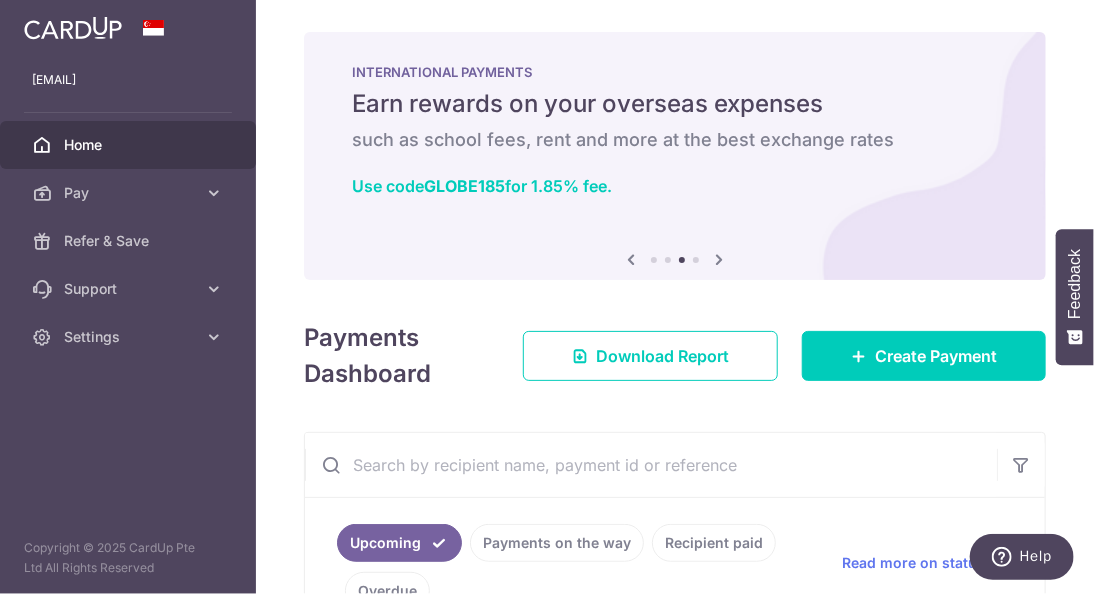 click at bounding box center (719, 259) 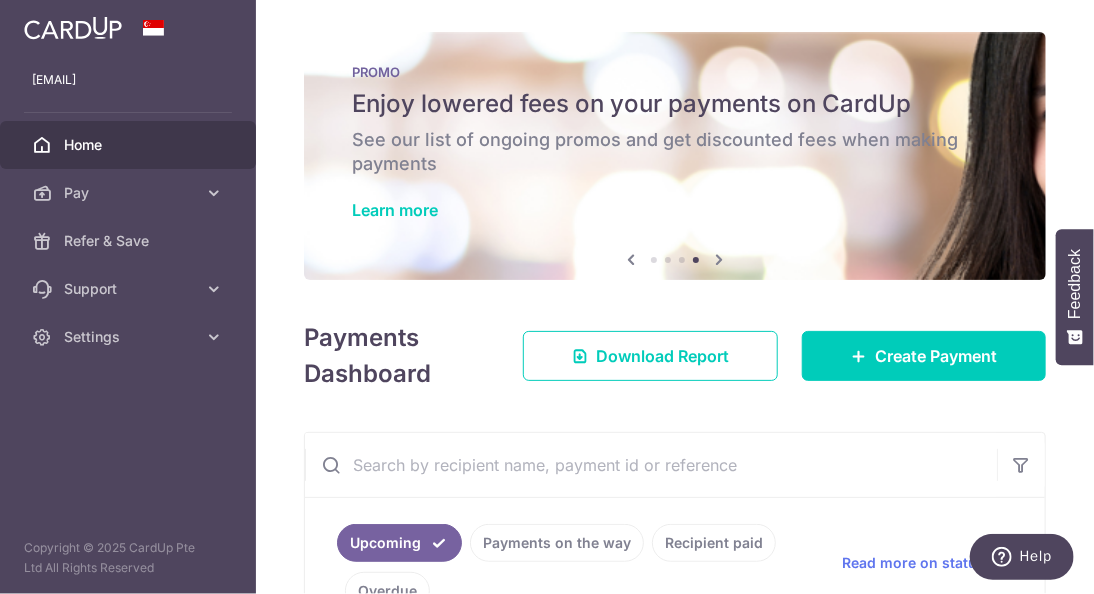 click on "See our list of ongoing promos and get discounted fees when making payments" at bounding box center (675, 152) 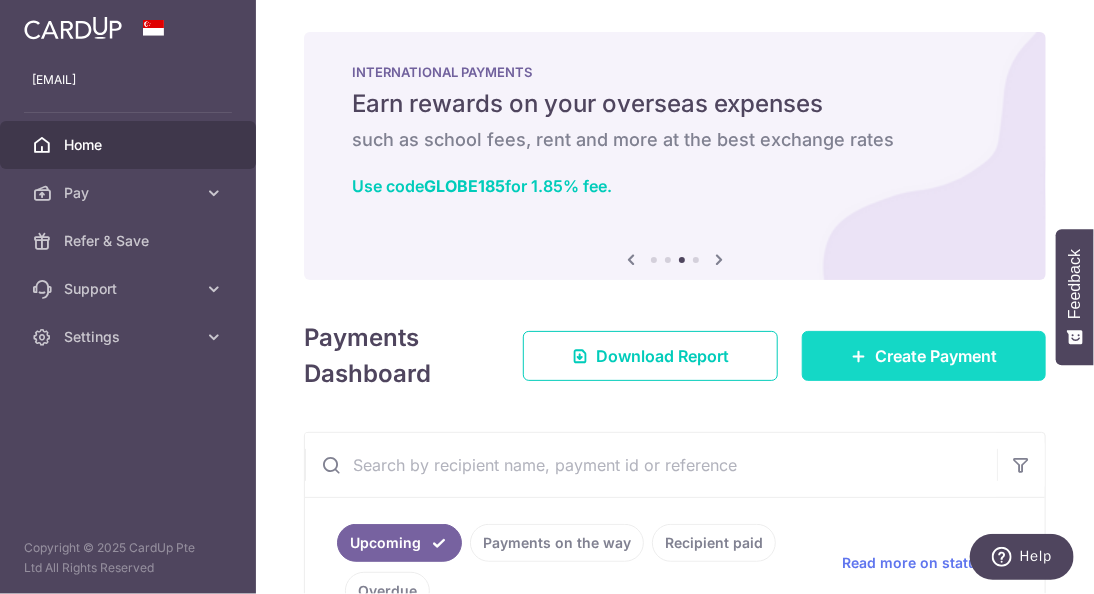 click on "Create Payment" at bounding box center [924, 356] 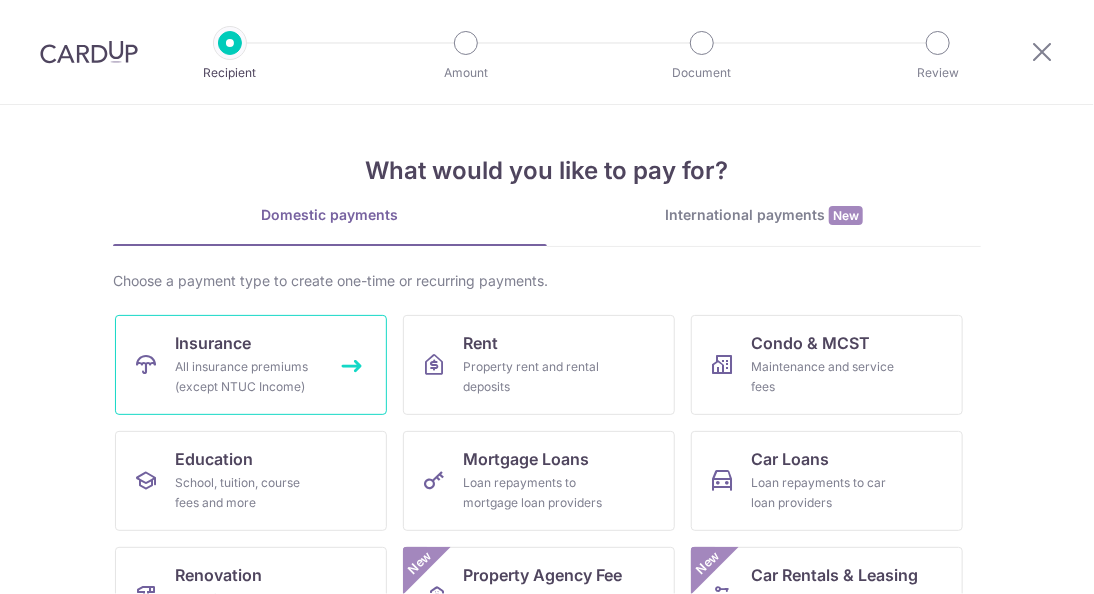scroll, scrollTop: 0, scrollLeft: 0, axis: both 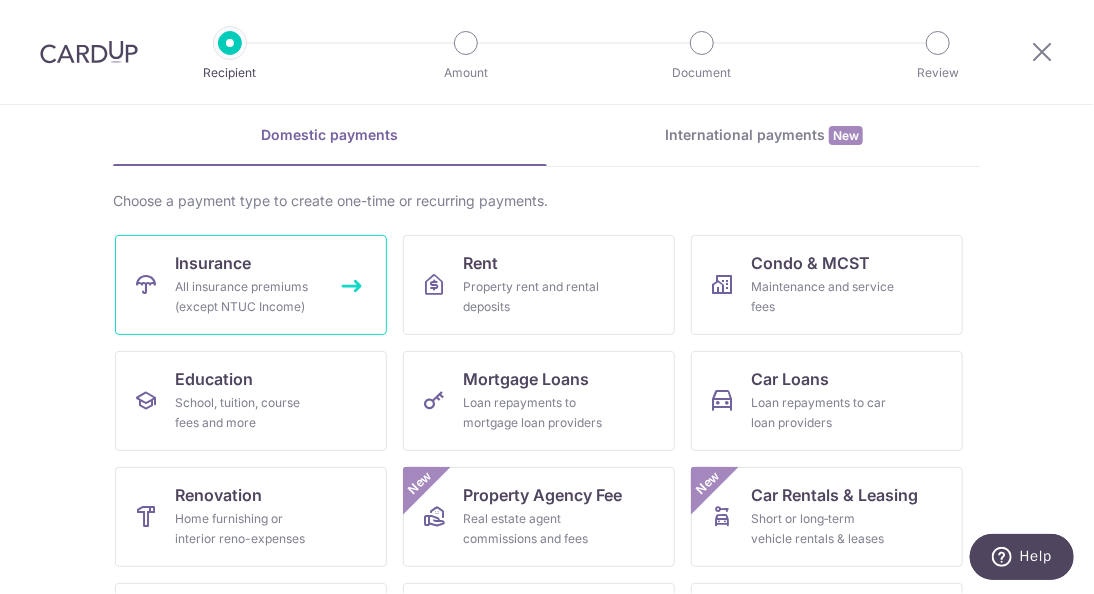 click on "All insurance premiums (except NTUC Income)" at bounding box center (247, 297) 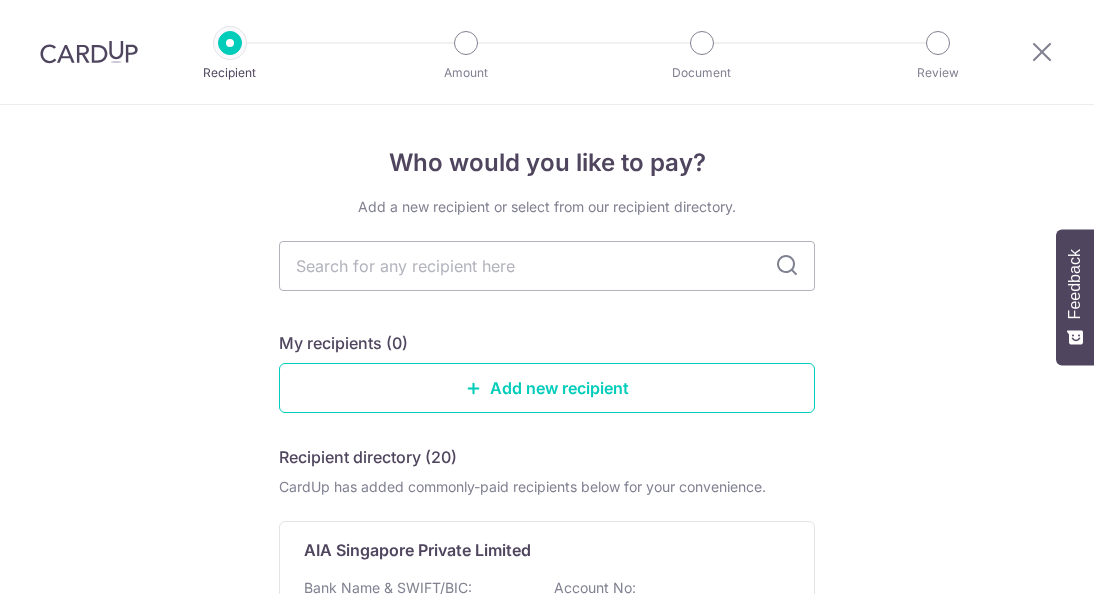 click at bounding box center (547, 266) 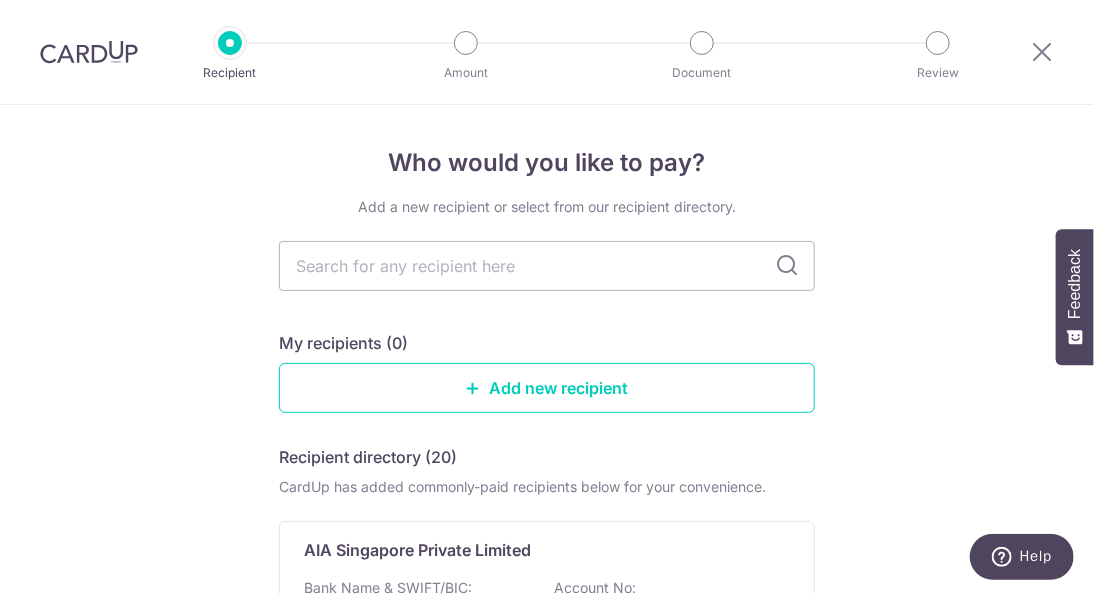 scroll, scrollTop: 0, scrollLeft: 0, axis: both 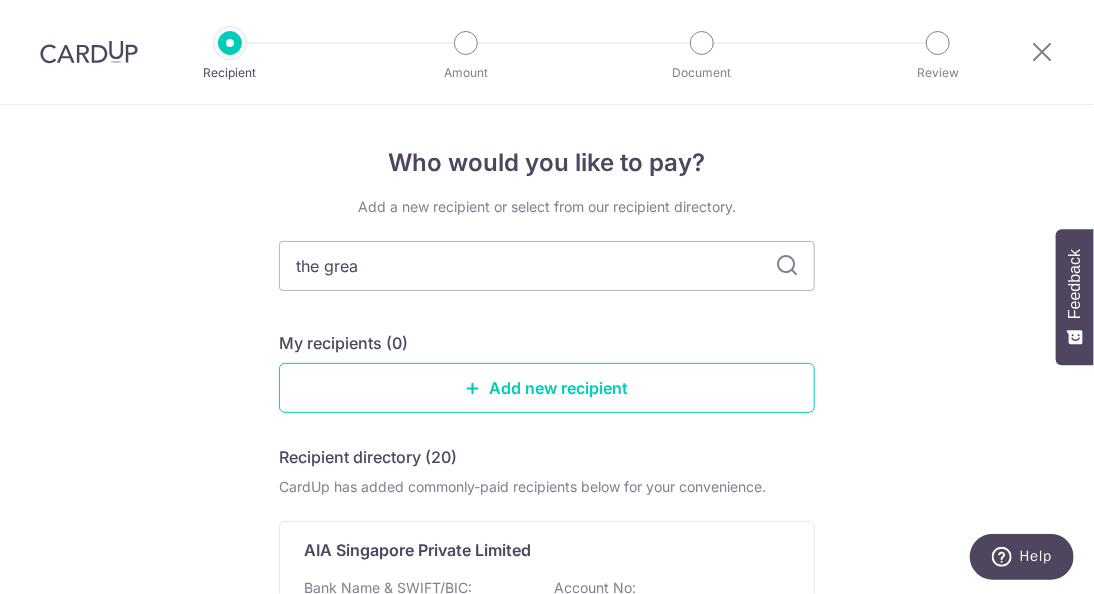 type on "the great" 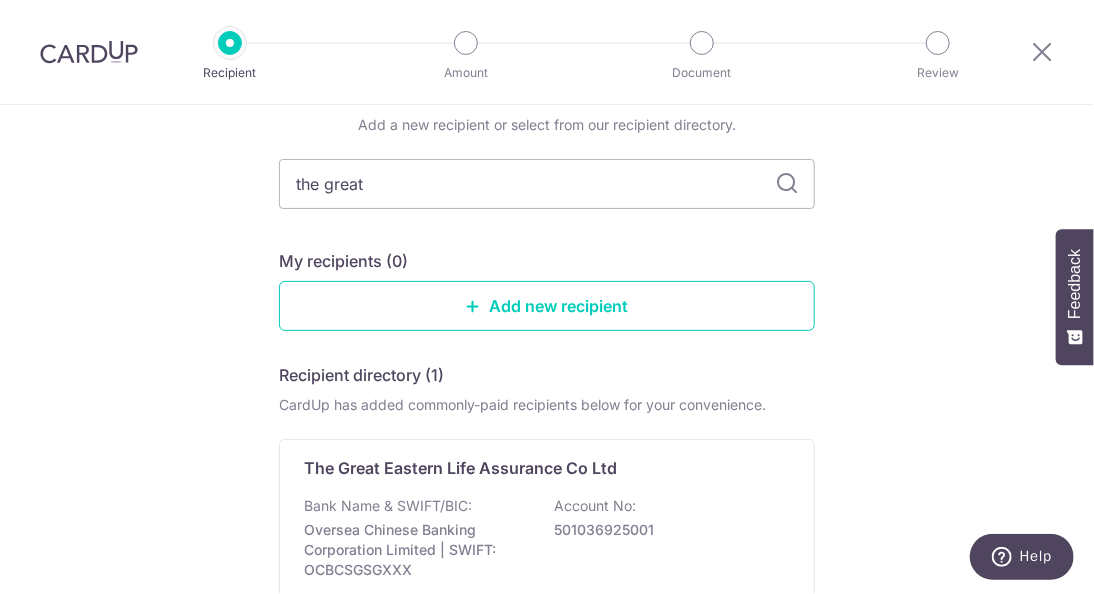 scroll, scrollTop: 160, scrollLeft: 0, axis: vertical 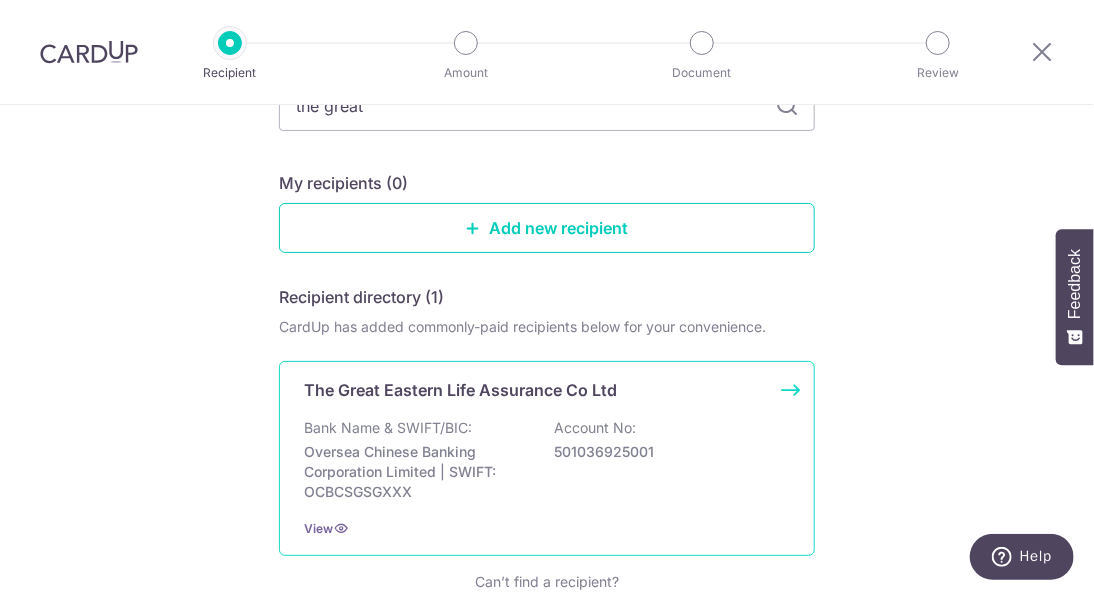 click on "Bank Name & SWIFT/BIC:
Oversea Chinese Banking Corporation Limited | SWIFT: OCBCSGSGXXX
Account No:
501036925001" at bounding box center (547, 460) 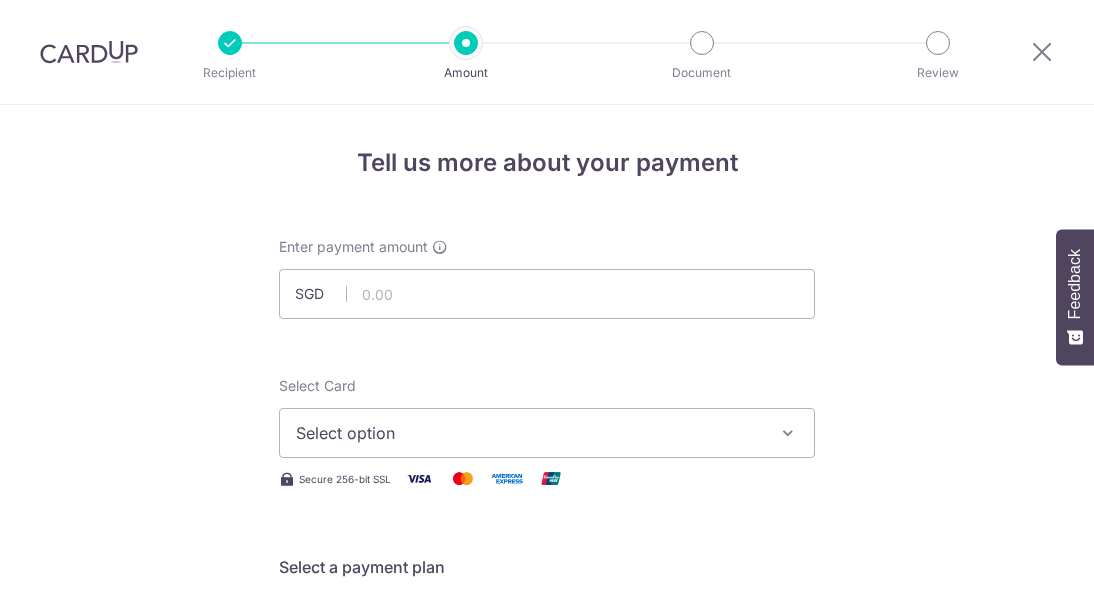 scroll, scrollTop: 0, scrollLeft: 0, axis: both 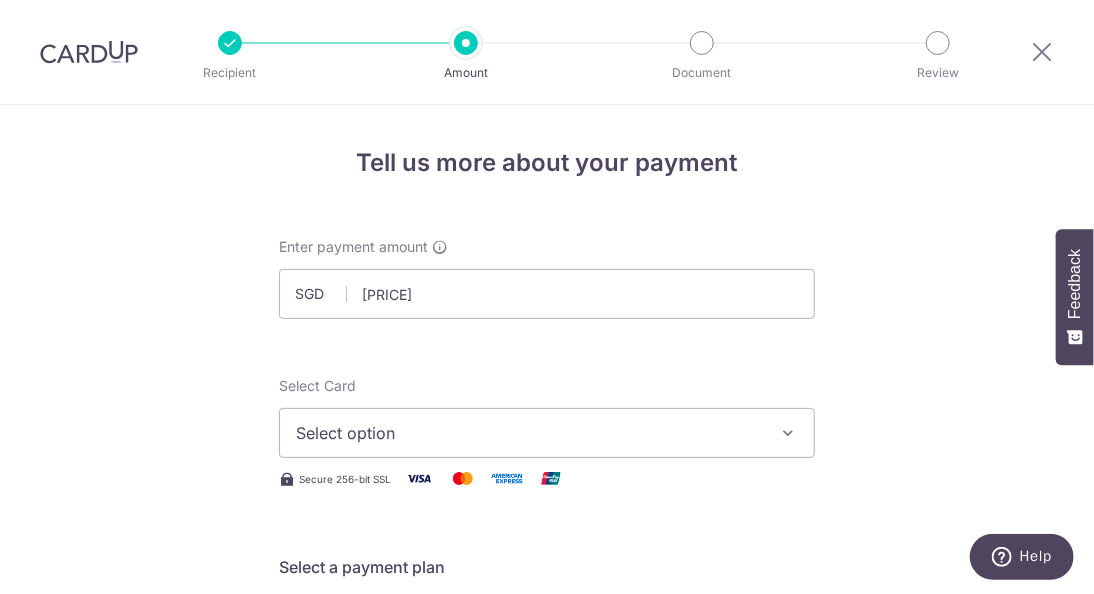 type on "[PRICE]" 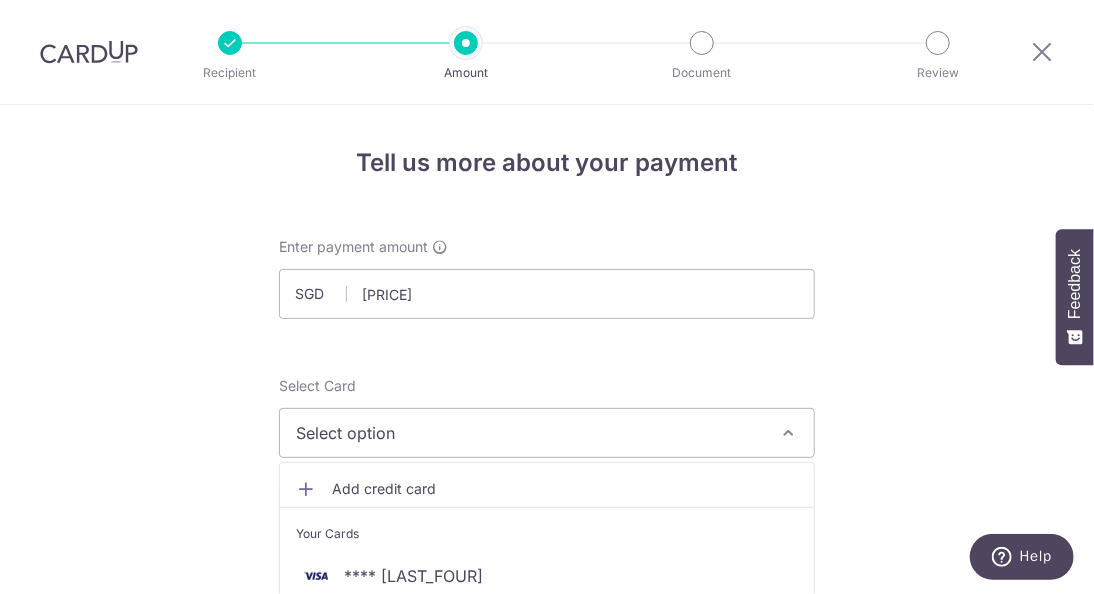 scroll, scrollTop: 80, scrollLeft: 0, axis: vertical 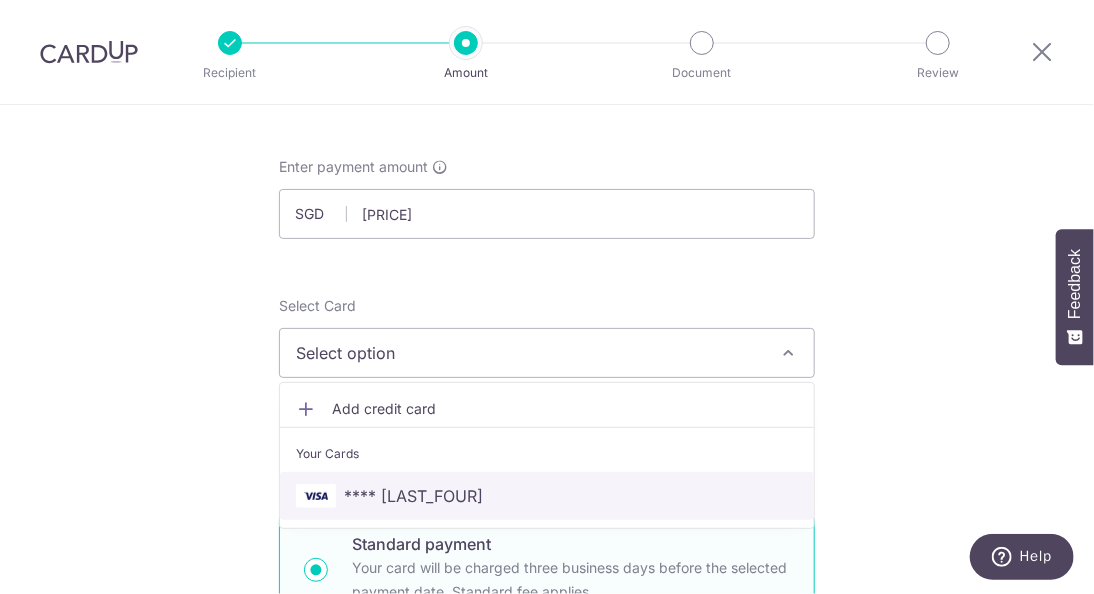 click on "**** 6714" at bounding box center (413, 496) 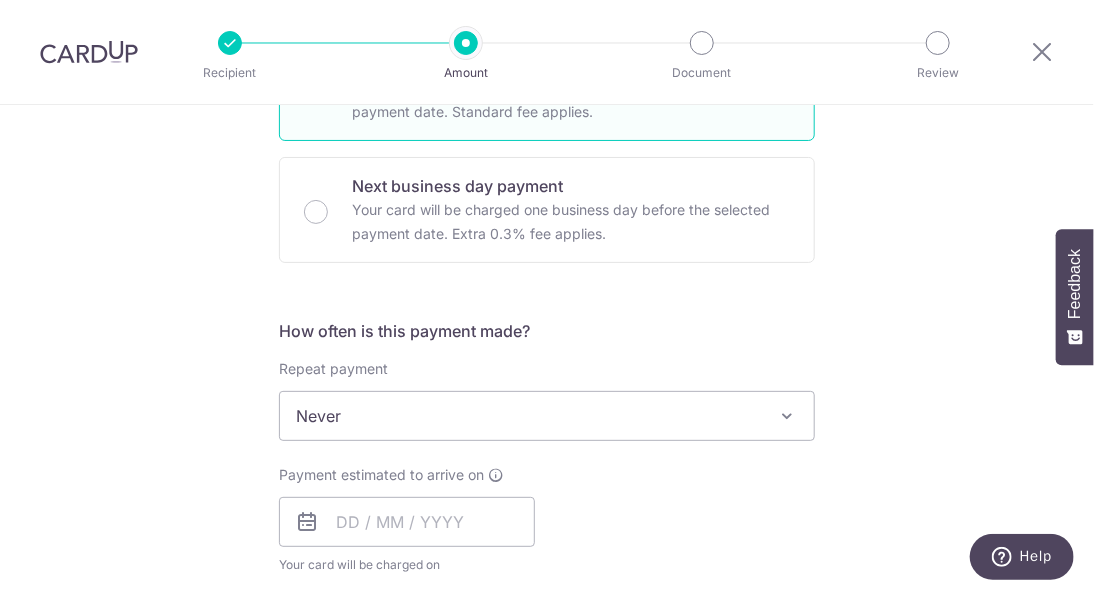 scroll, scrollTop: 720, scrollLeft: 0, axis: vertical 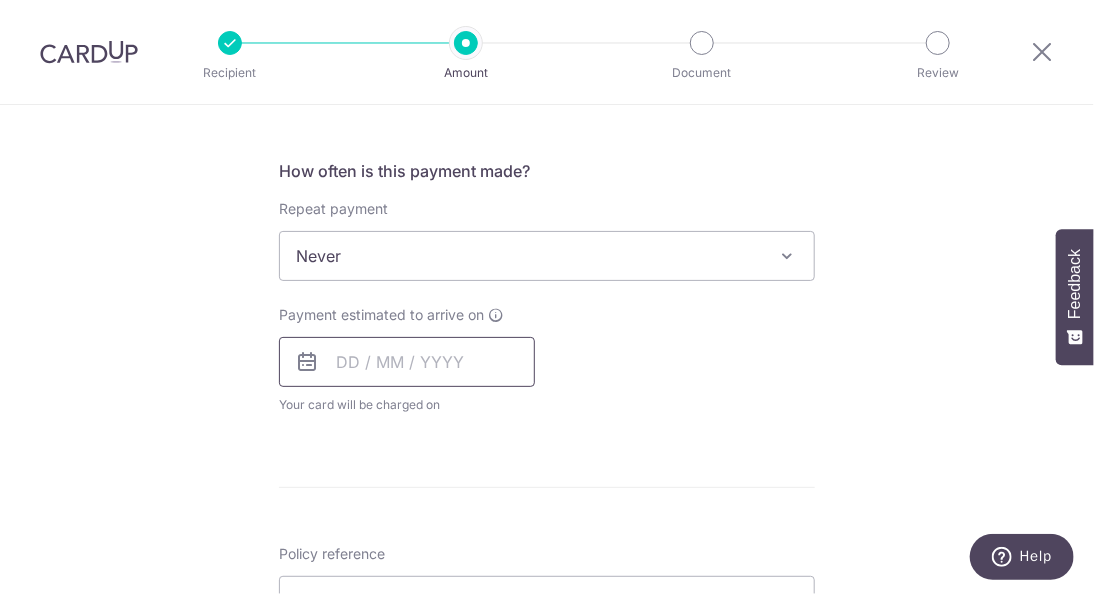 click at bounding box center (407, 362) 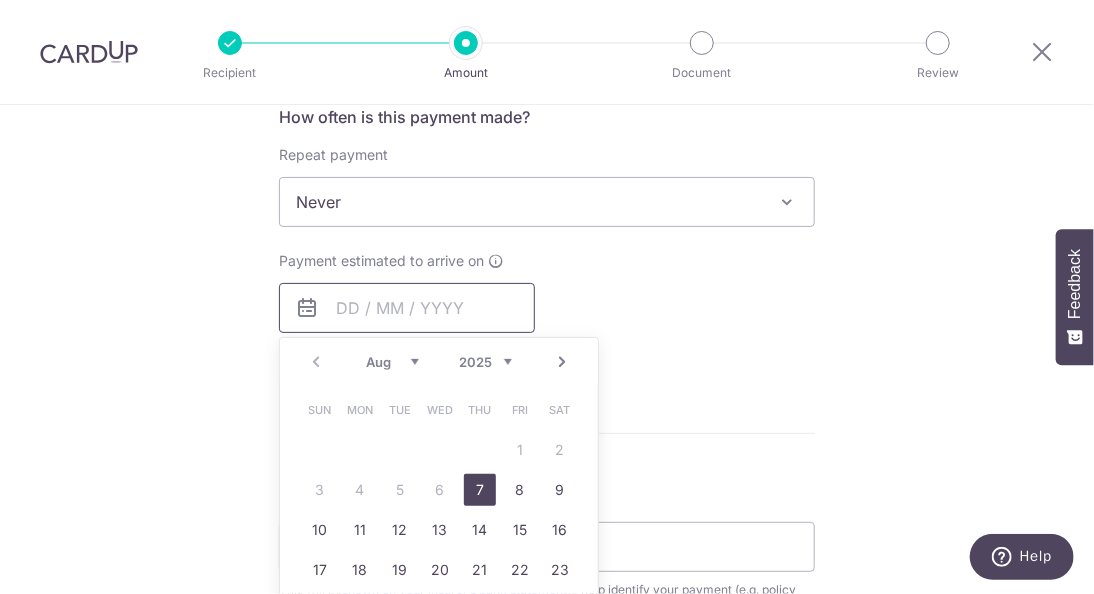 scroll, scrollTop: 800, scrollLeft: 0, axis: vertical 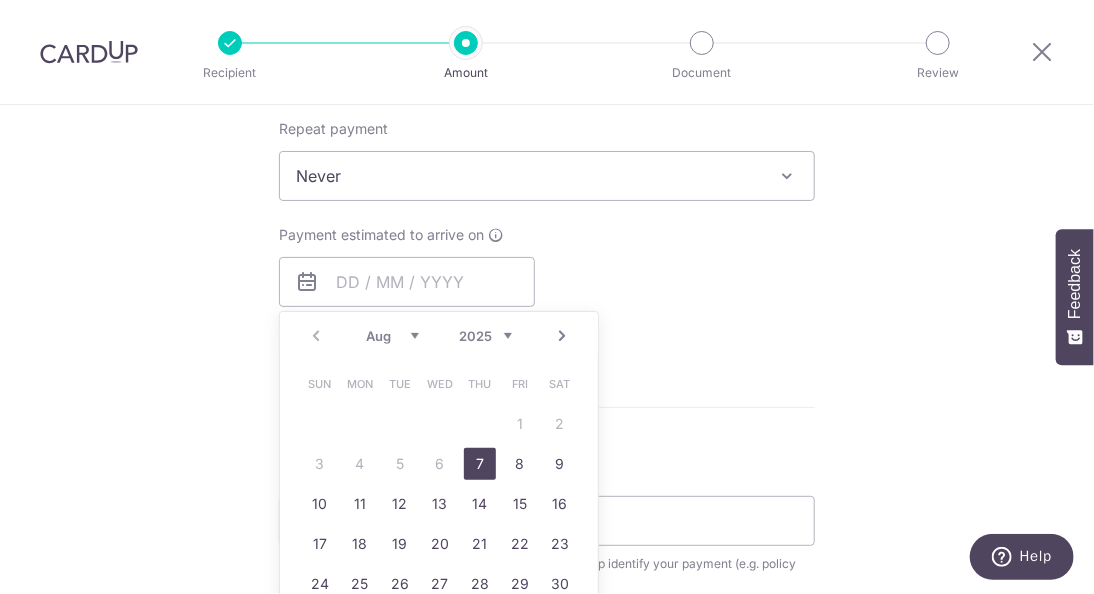 click on "7" at bounding box center (480, 464) 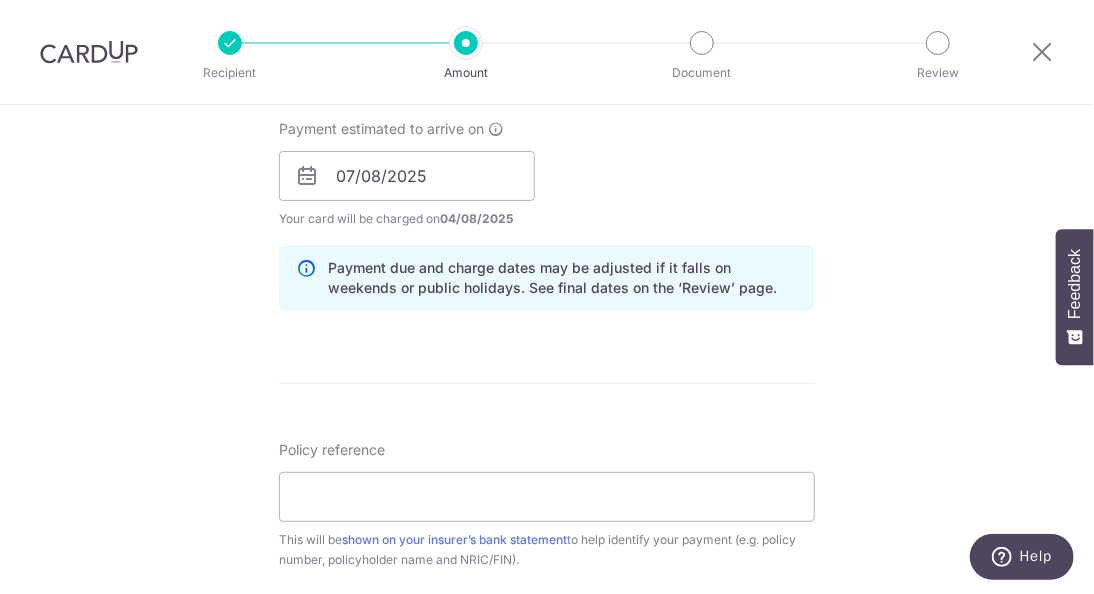 scroll, scrollTop: 1040, scrollLeft: 0, axis: vertical 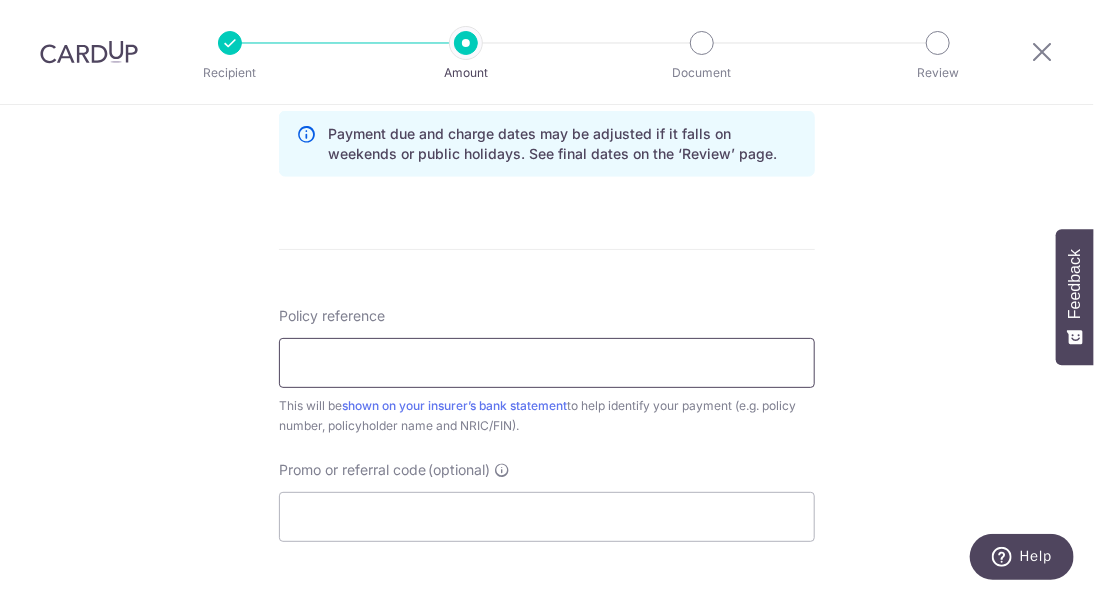 click on "Policy reference" at bounding box center (547, 363) 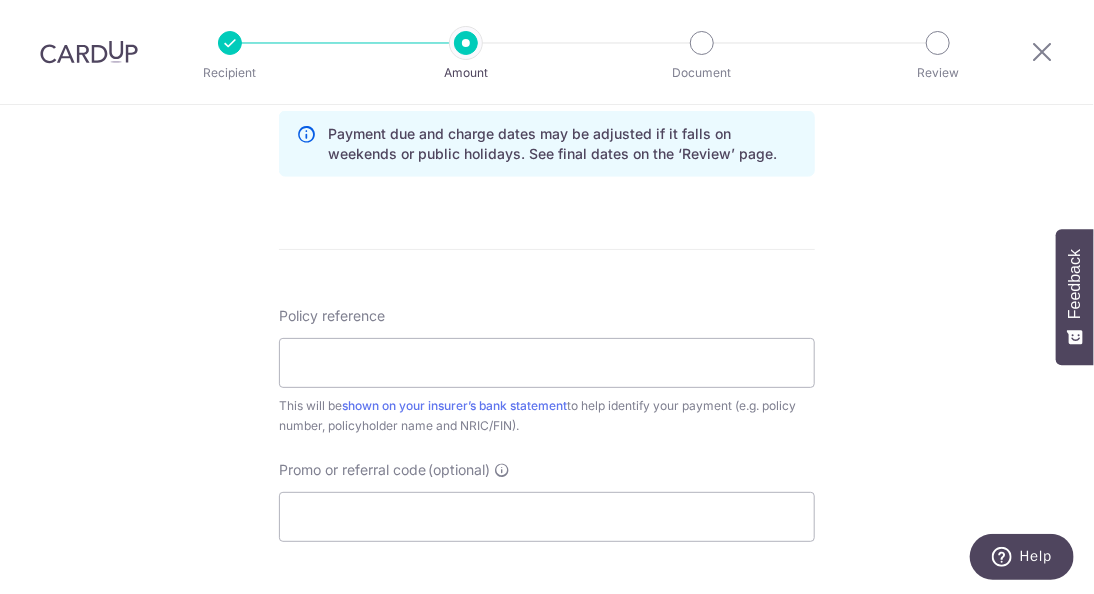 click on "Enter payment amount
SGD
2,647.50
2647.50
Select Card
**** 6714
Add credit card
Your Cards
**** 6714
Secure 256-bit SSL
Text
New card details
Card
Secure 256-bit SSL" at bounding box center (547, 29) 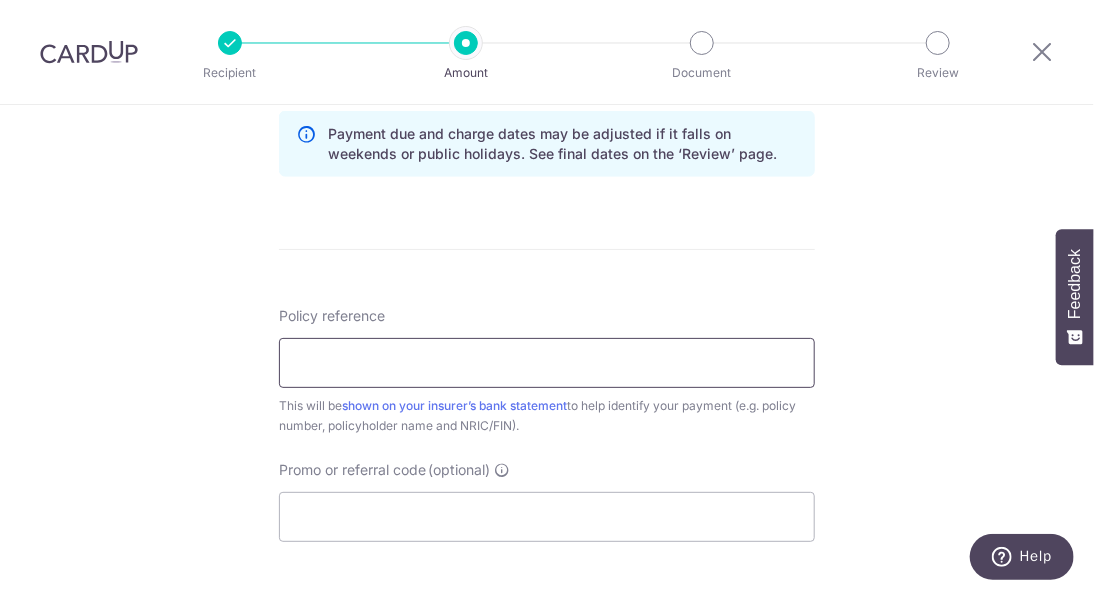 click on "Policy reference" at bounding box center [547, 363] 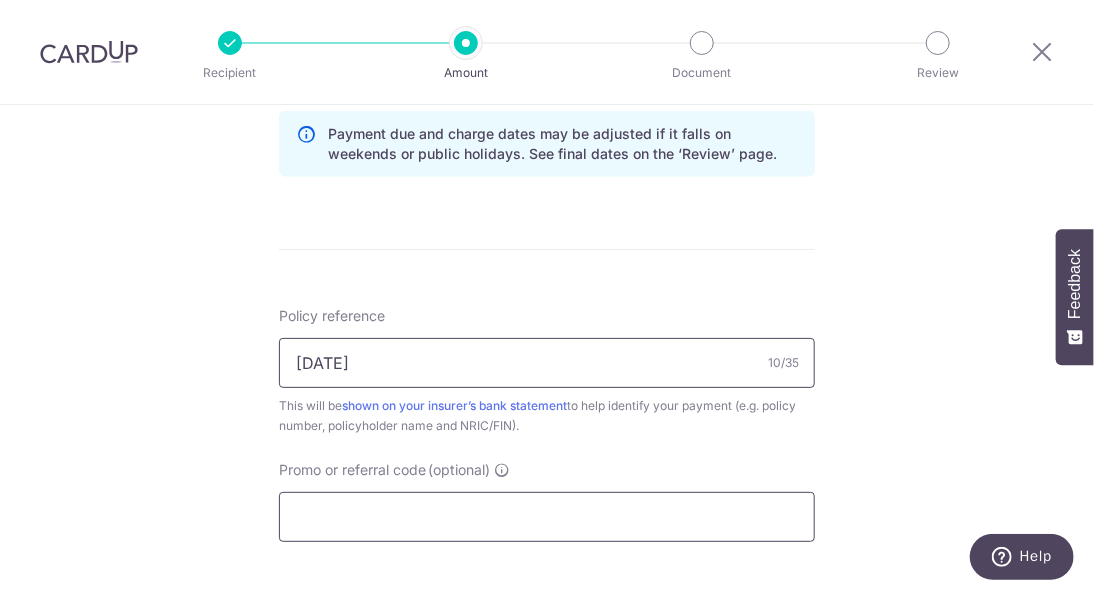 type on "[NUMBER]" 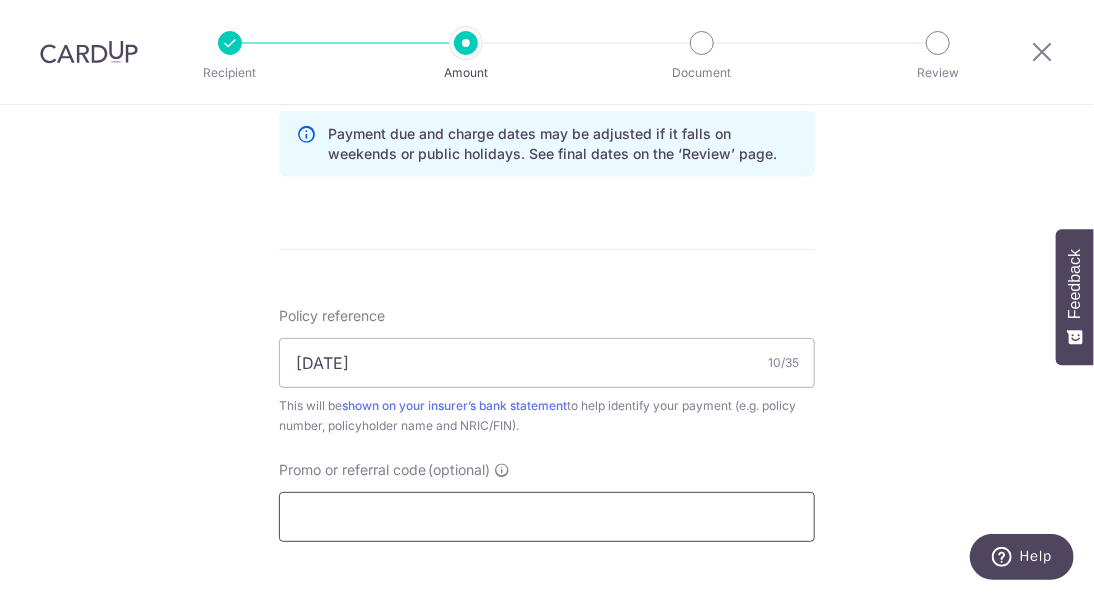 paste on "OFF225" 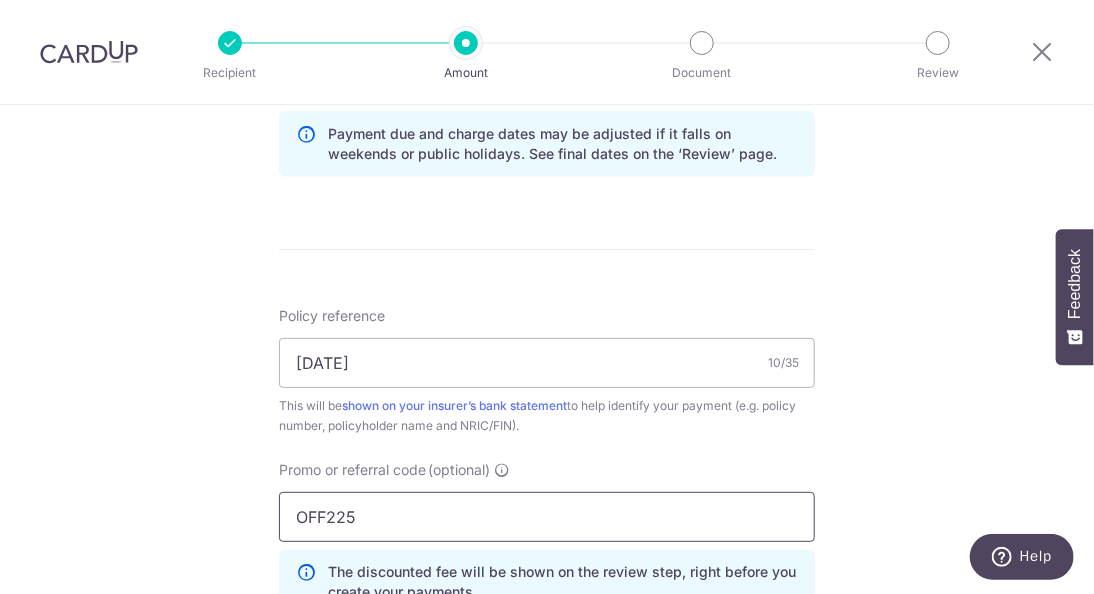 type on "OFF225" 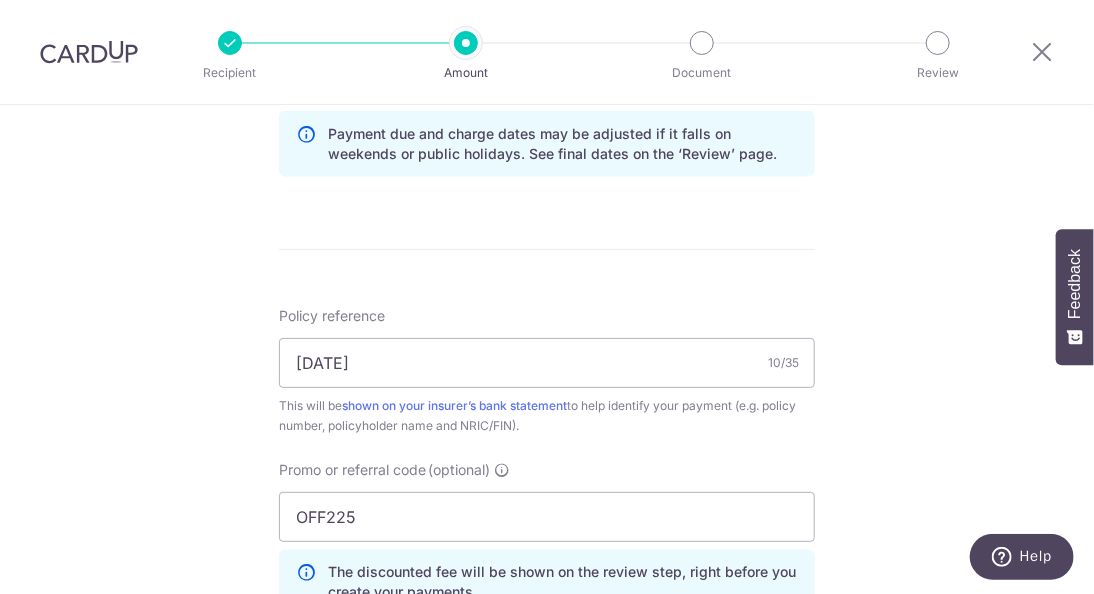 click on "Enter payment amount
SGD
2,647.50
2647.50
Select Card
**** 6714
Add credit card
Your Cards
**** 6714
Secure 256-bit SSL
Text
New card details
Card
Secure 256-bit SSL" at bounding box center (547, 74) 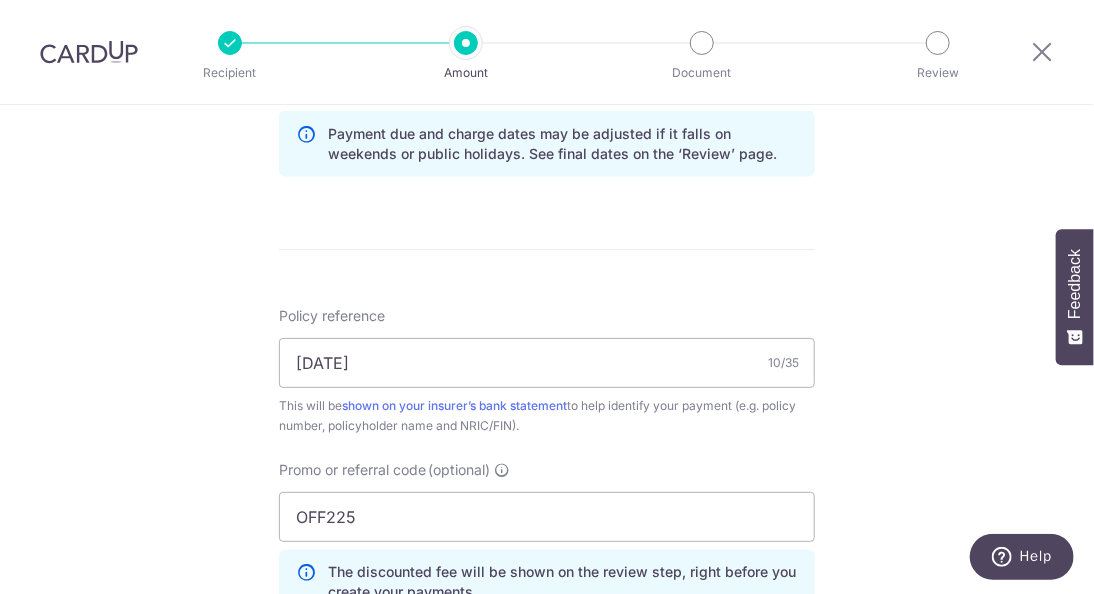 scroll, scrollTop: 1200, scrollLeft: 0, axis: vertical 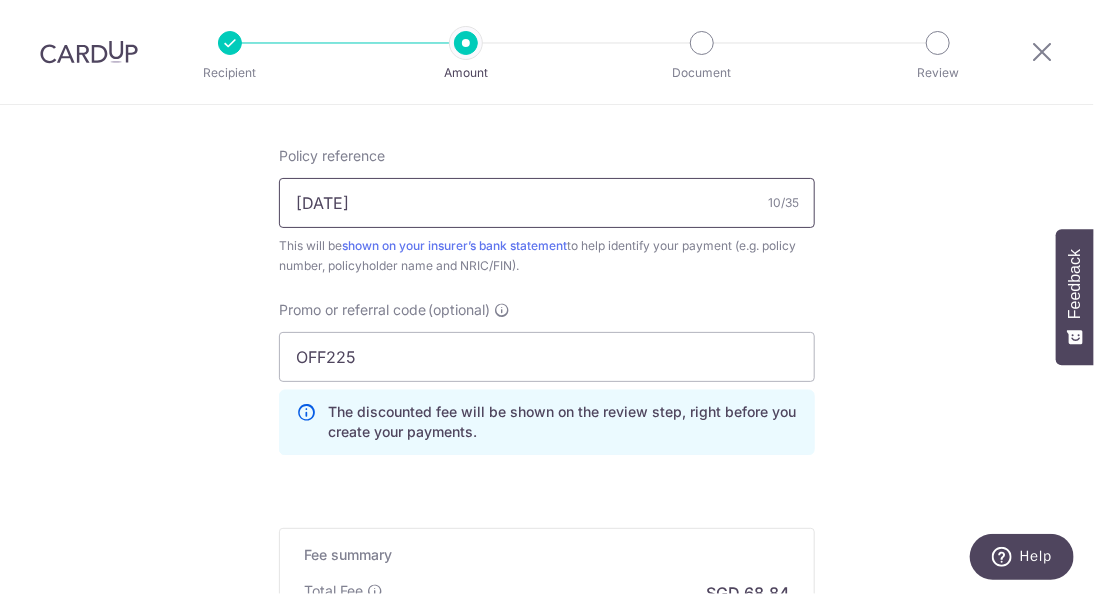 click on "[NUMBER]" at bounding box center (547, 203) 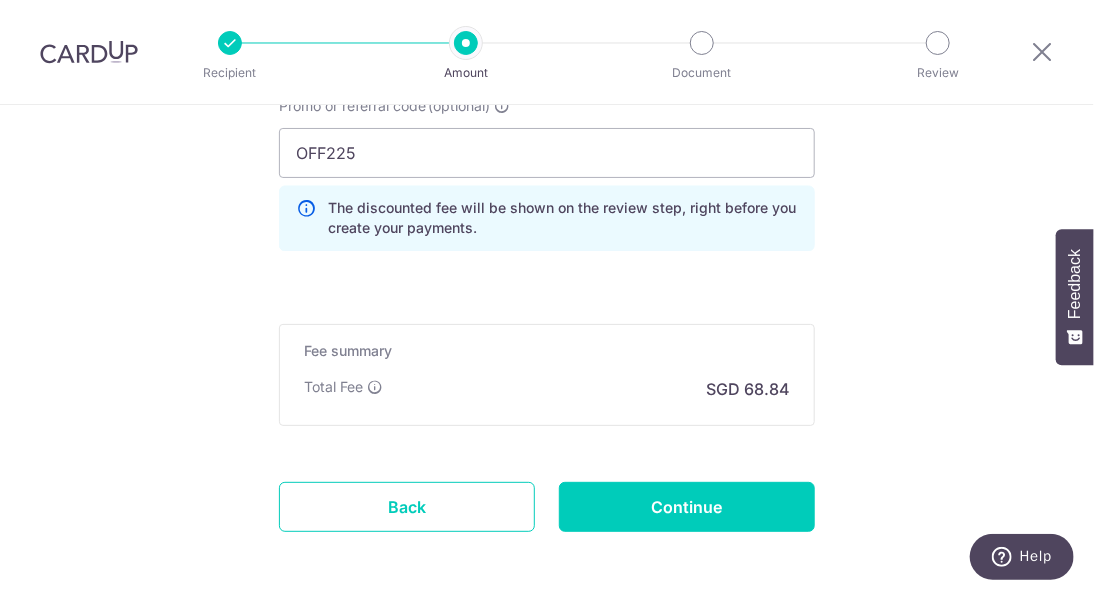 scroll, scrollTop: 1440, scrollLeft: 0, axis: vertical 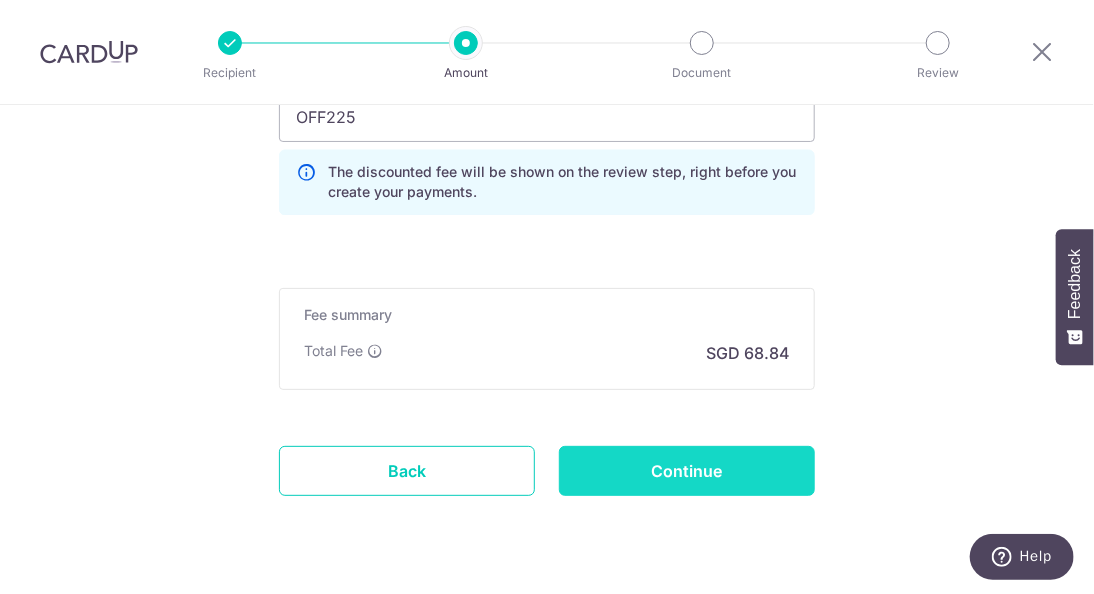 click on "Continue" at bounding box center [687, 471] 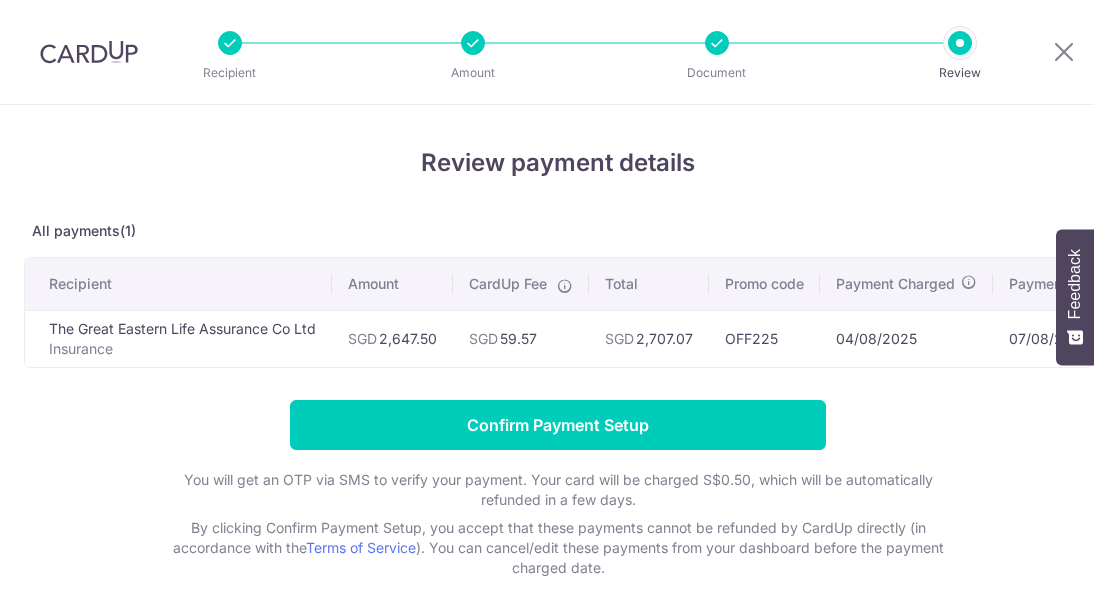 scroll, scrollTop: 0, scrollLeft: 0, axis: both 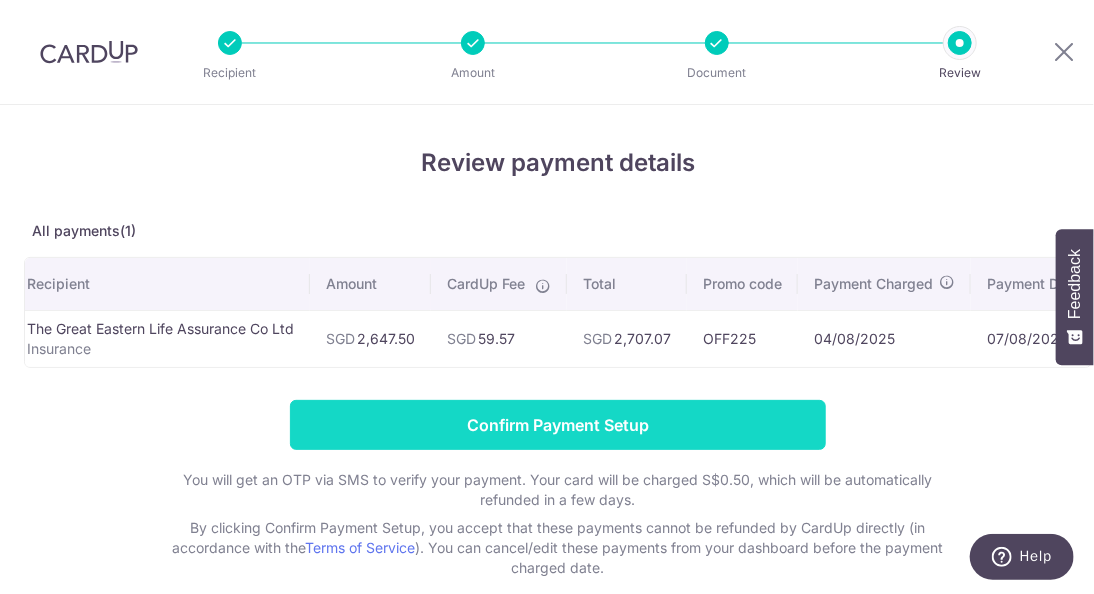 click on "Confirm Payment Setup" at bounding box center [558, 425] 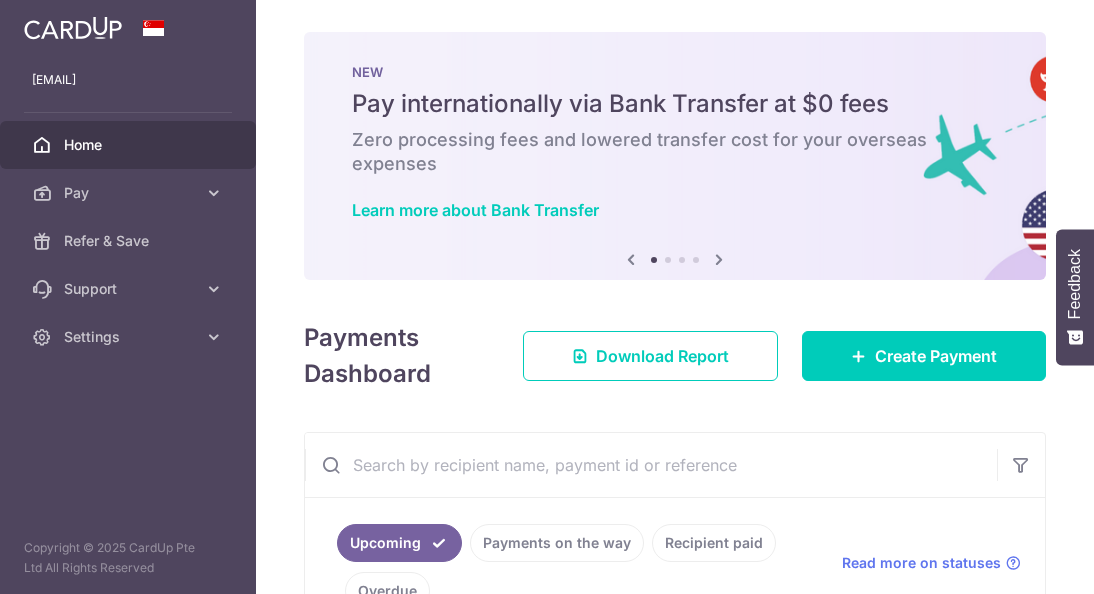 scroll, scrollTop: 0, scrollLeft: 0, axis: both 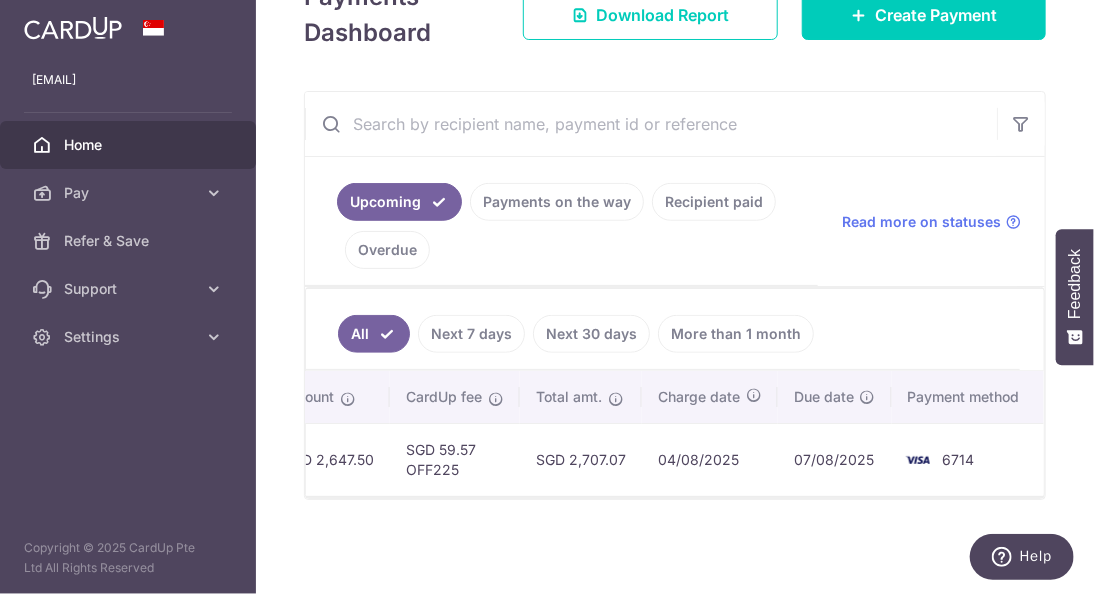 click on "×
Pause Schedule
Pause all future payments in this series
Pause just this one payment
By clicking below, you confirm you are pausing this payment to   on  . Payments can be unpaused at anytime prior to payment taken date.
Confirm
Cancel Schedule
Cancel all future payments in this series
Cancel just this one payment
Confirm
Approve Payment
Recipient Bank Details" at bounding box center (675, 297) 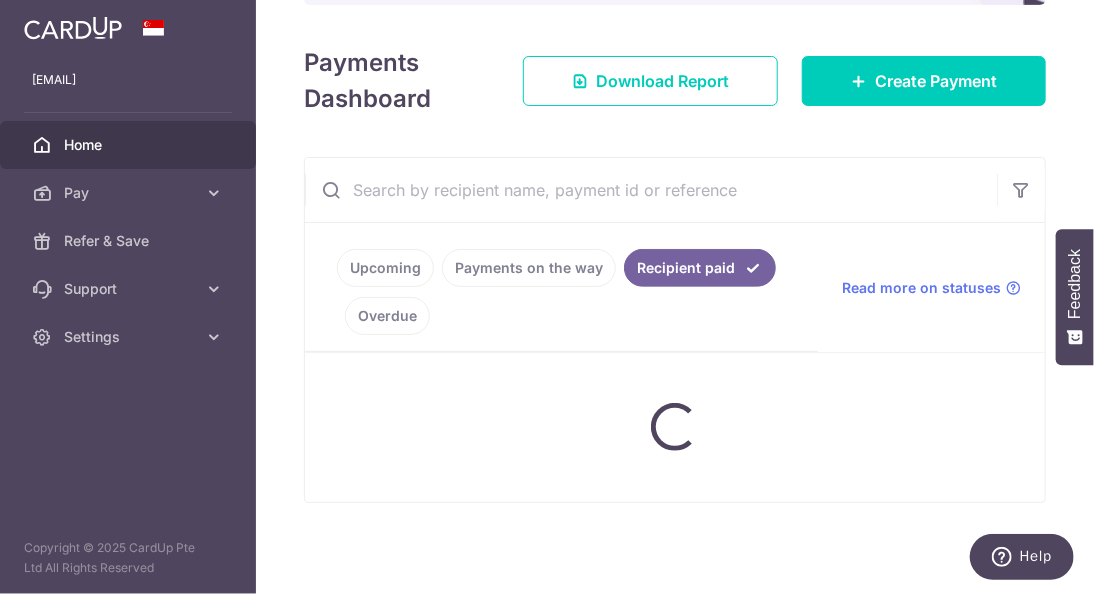 scroll, scrollTop: 261, scrollLeft: 0, axis: vertical 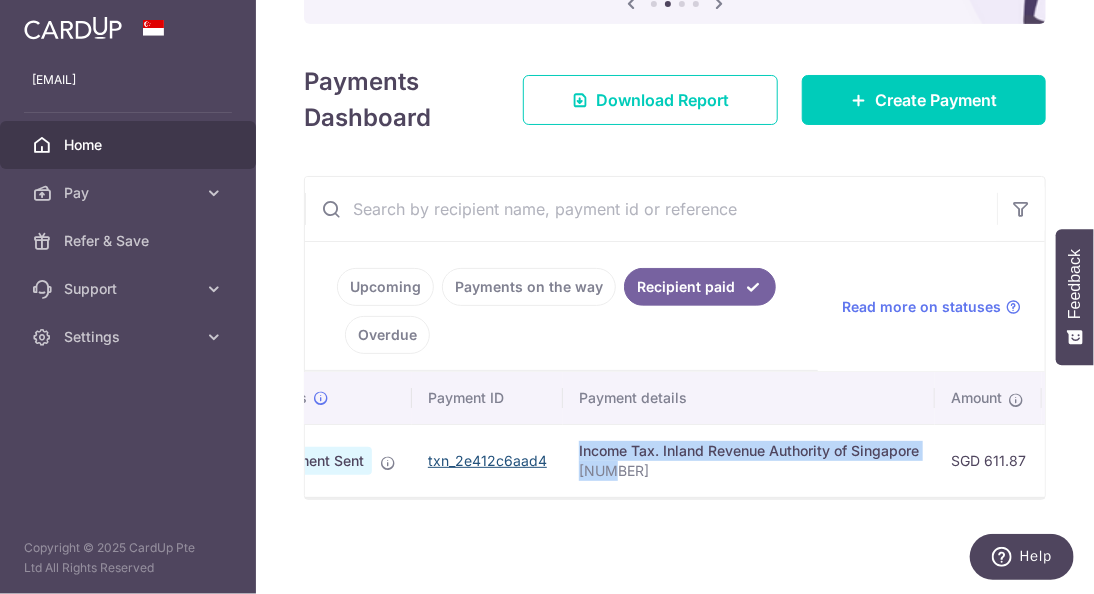 drag, startPoint x: 576, startPoint y: 467, endPoint x: 506, endPoint y: 455, distance: 71.021126 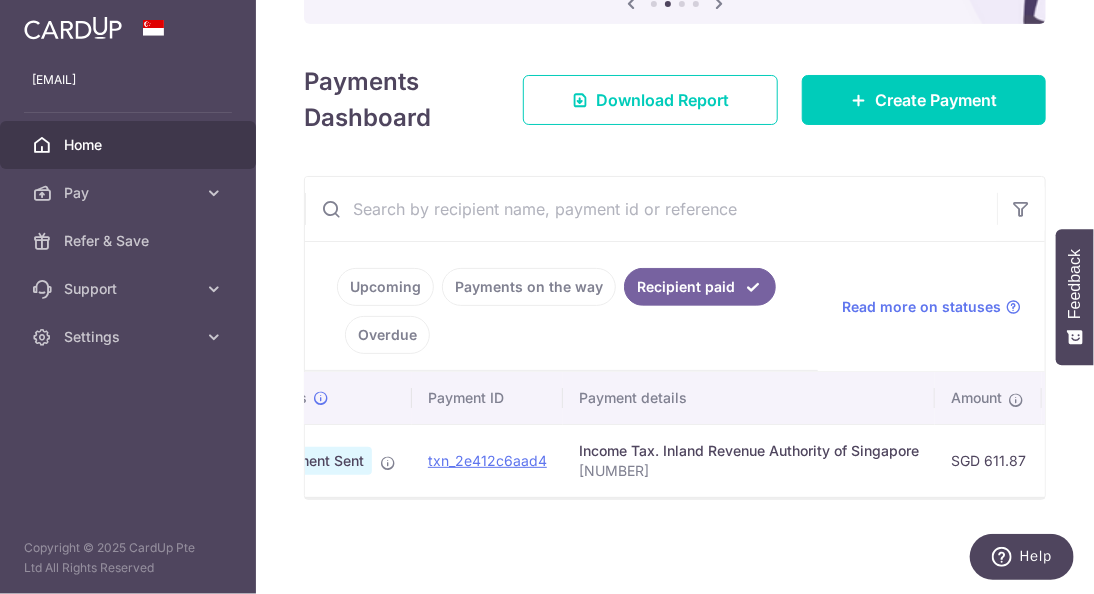 click on "Upcoming" at bounding box center (385, 287) 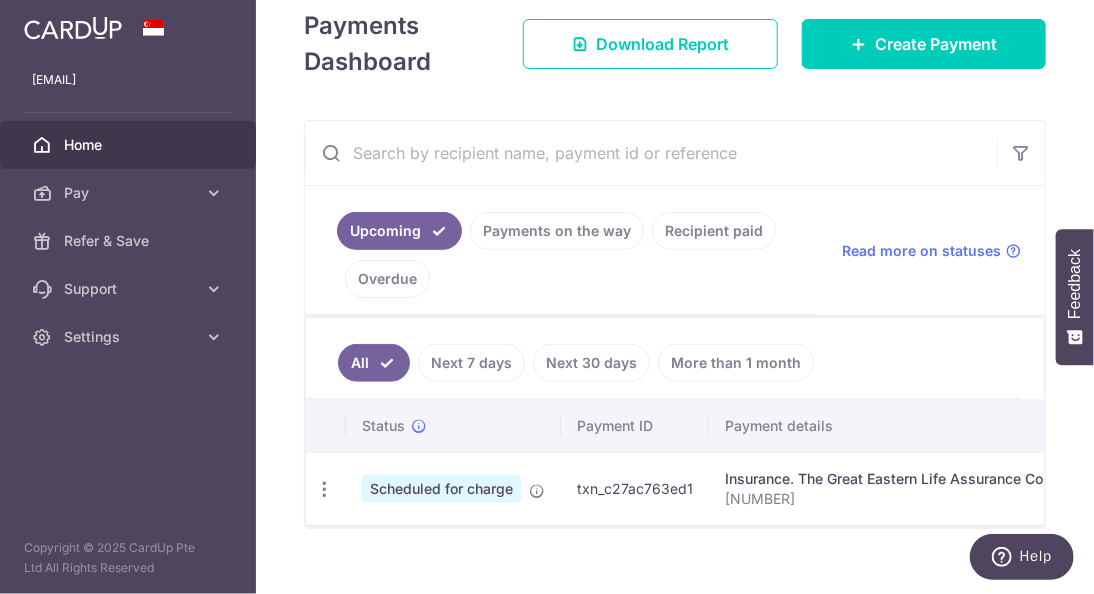scroll, scrollTop: 344, scrollLeft: 0, axis: vertical 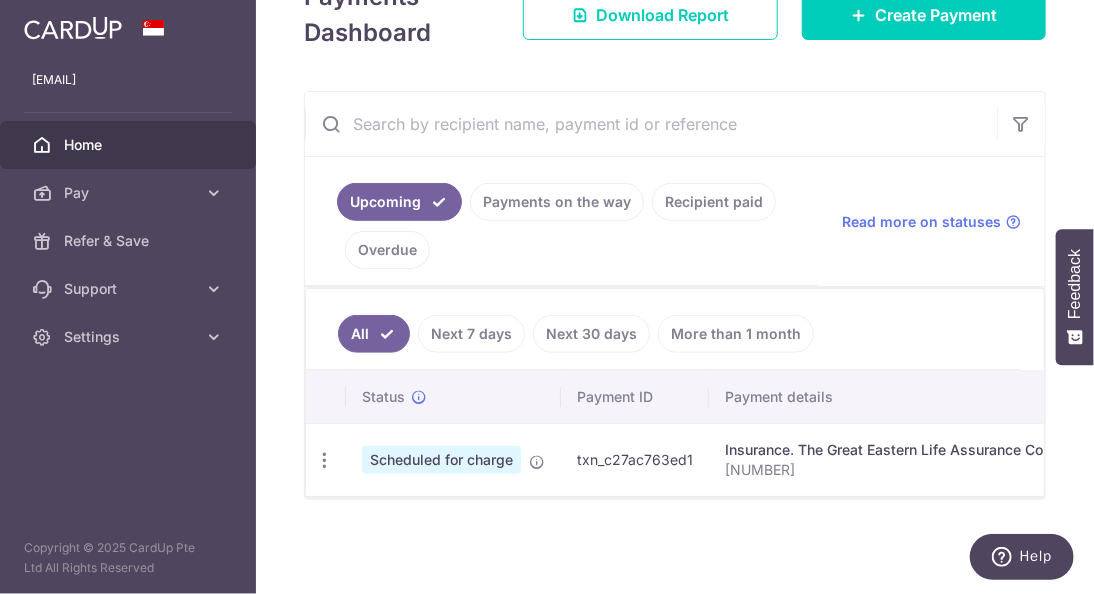 drag, startPoint x: 725, startPoint y: 463, endPoint x: 736, endPoint y: 462, distance: 11.045361 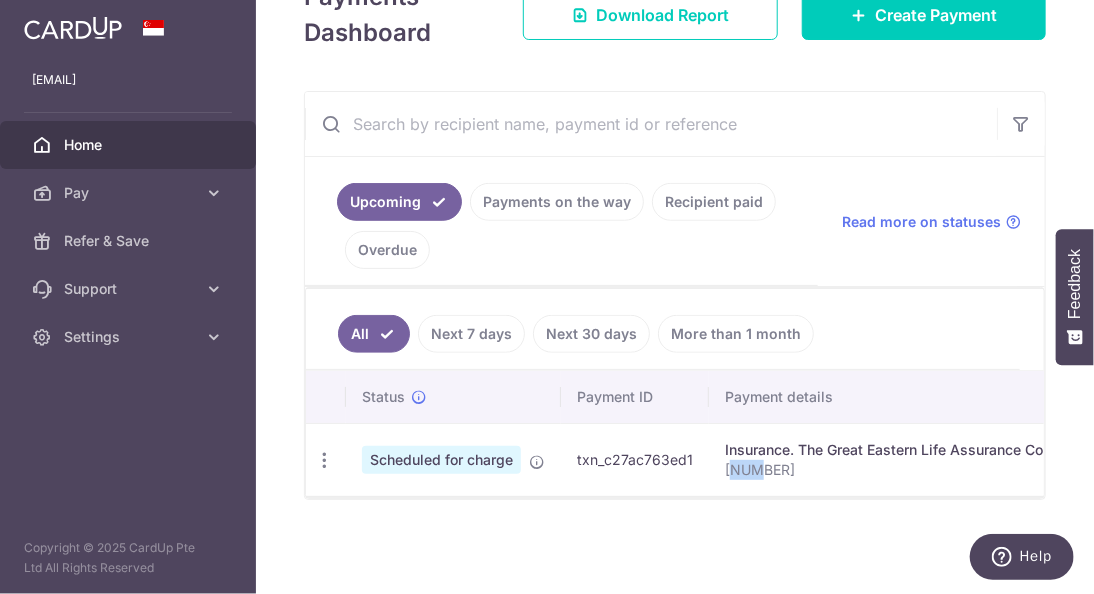 drag, startPoint x: 736, startPoint y: 462, endPoint x: 762, endPoint y: 464, distance: 26.076809 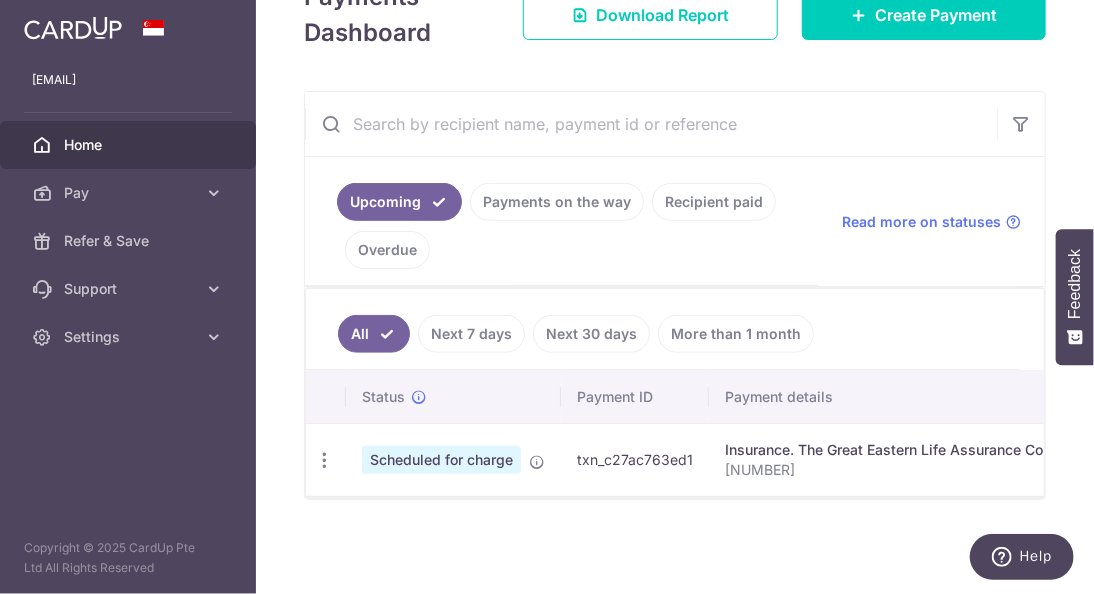 click on "Insurance. The Great Eastern Life Assurance Co Ltd
[NUMBER]" at bounding box center (897, 459) 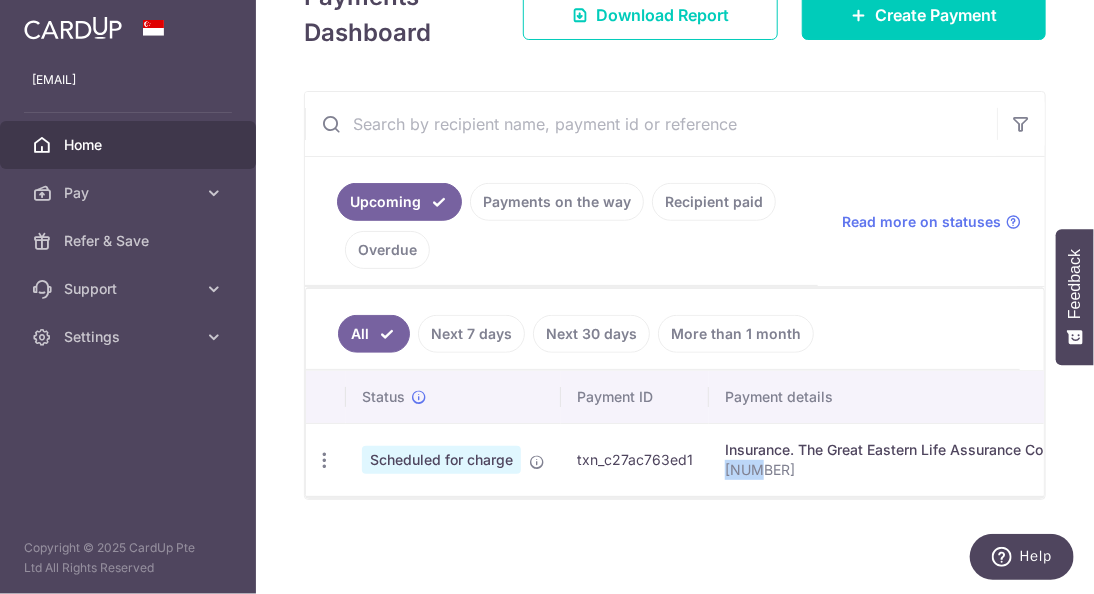 drag, startPoint x: 724, startPoint y: 461, endPoint x: 757, endPoint y: 466, distance: 33.37664 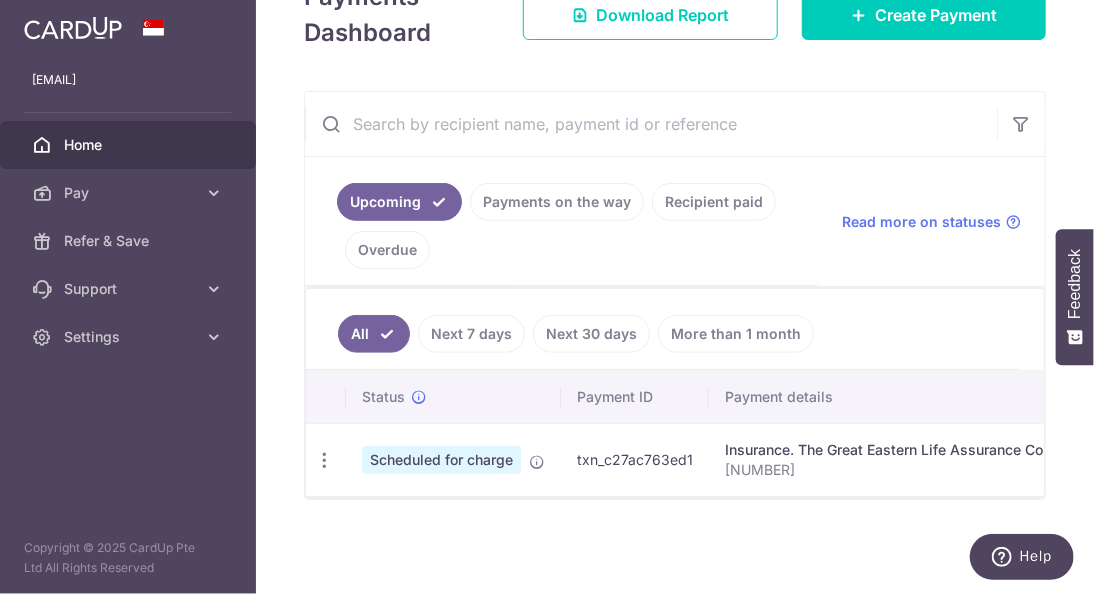 drag, startPoint x: 761, startPoint y: 462, endPoint x: 826, endPoint y: 468, distance: 65.27634 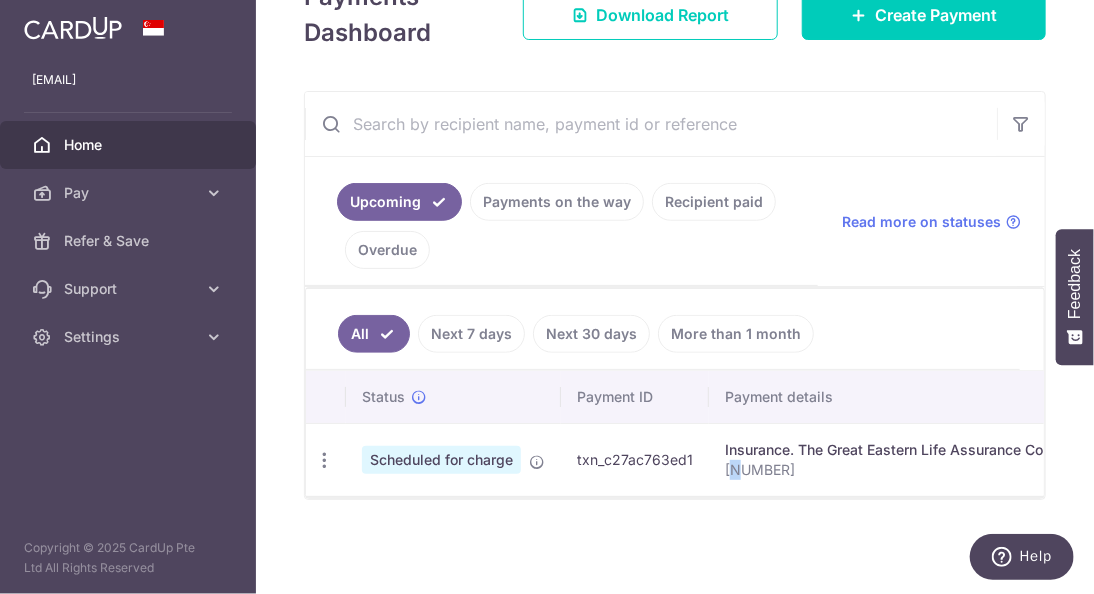 click on "[NUMBER]" at bounding box center [897, 470] 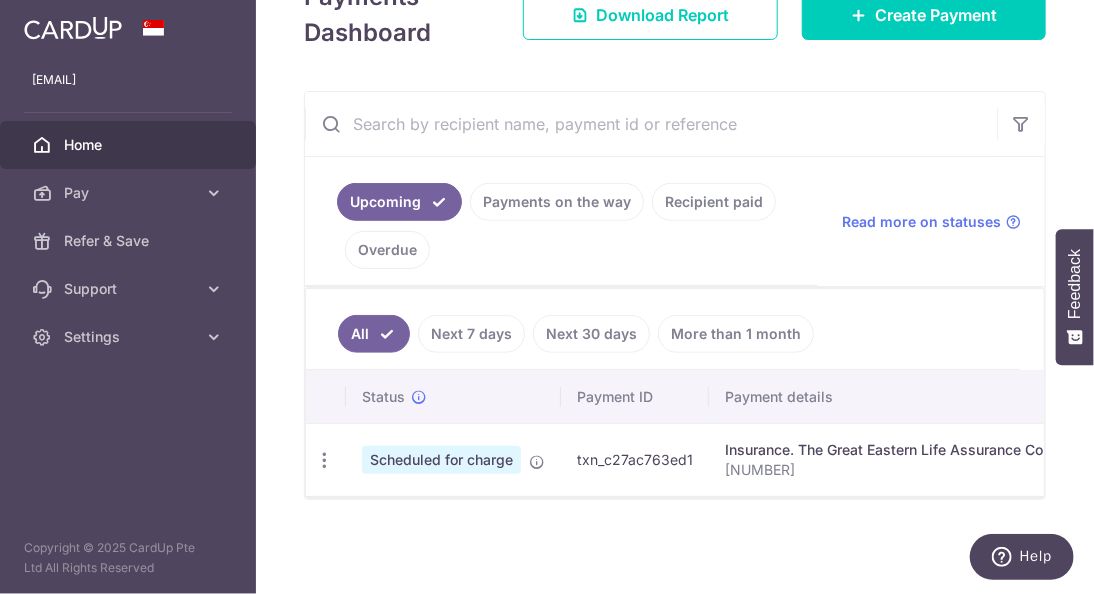 click on "[NUMBER]" at bounding box center [897, 470] 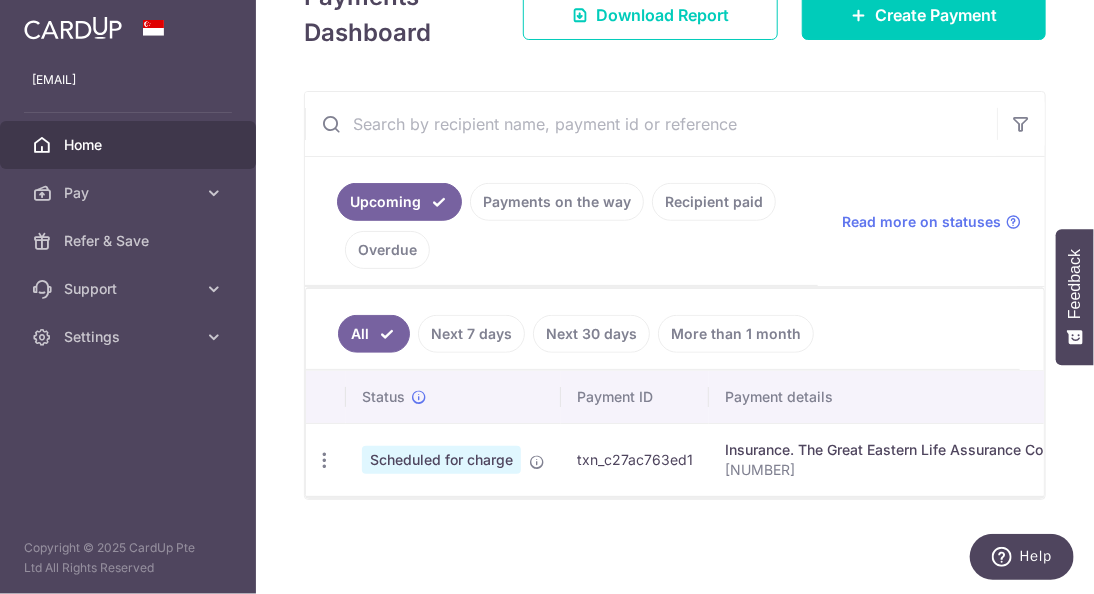 click on "[NUMBER]" at bounding box center (897, 470) 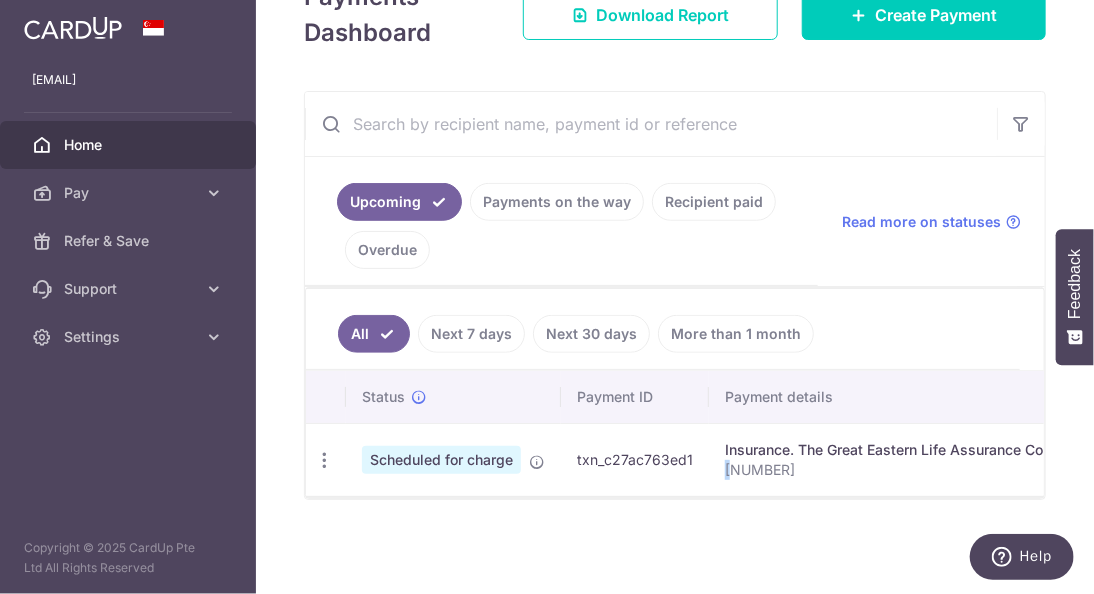 drag, startPoint x: 724, startPoint y: 462, endPoint x: 762, endPoint y: 468, distance: 38.470768 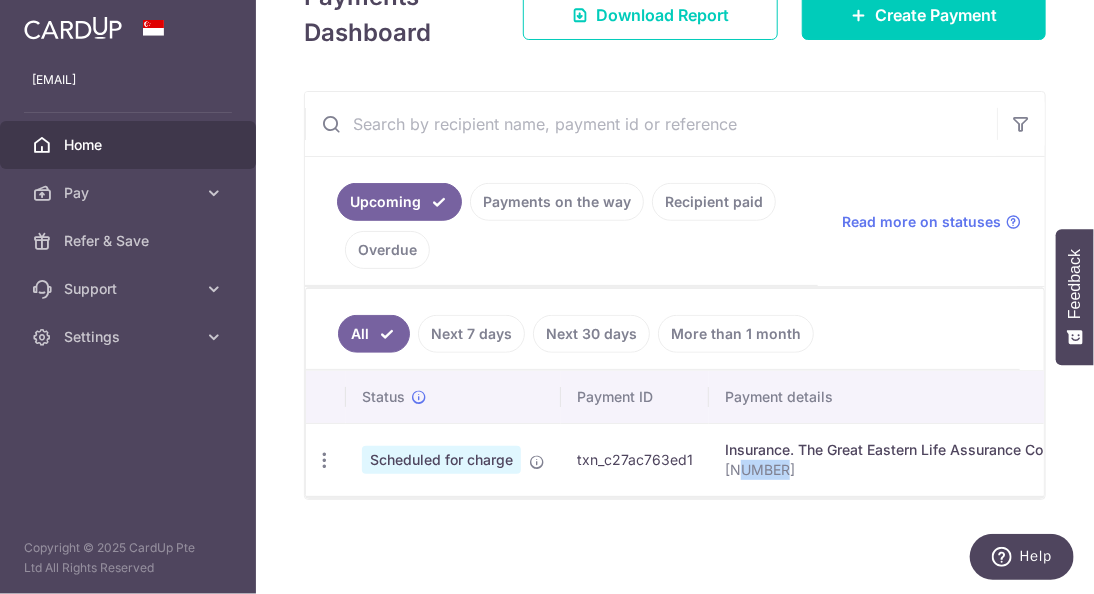 drag, startPoint x: 762, startPoint y: 468, endPoint x: 782, endPoint y: 469, distance: 20.024984 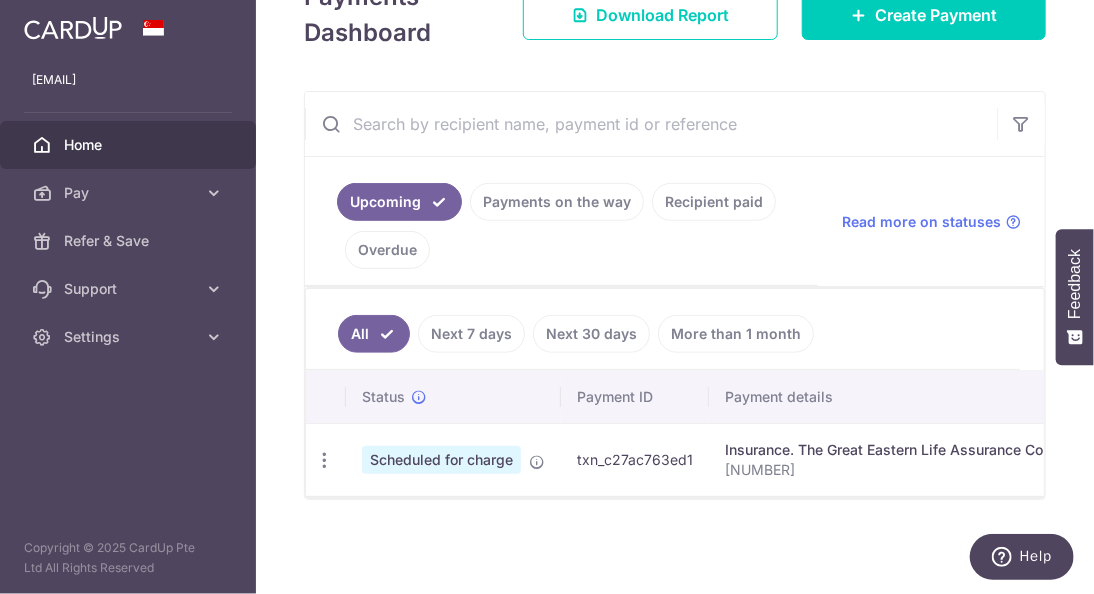 click on "Insurance. The Great Eastern Life Assurance Co Ltd
[NUMBER]" at bounding box center (897, 459) 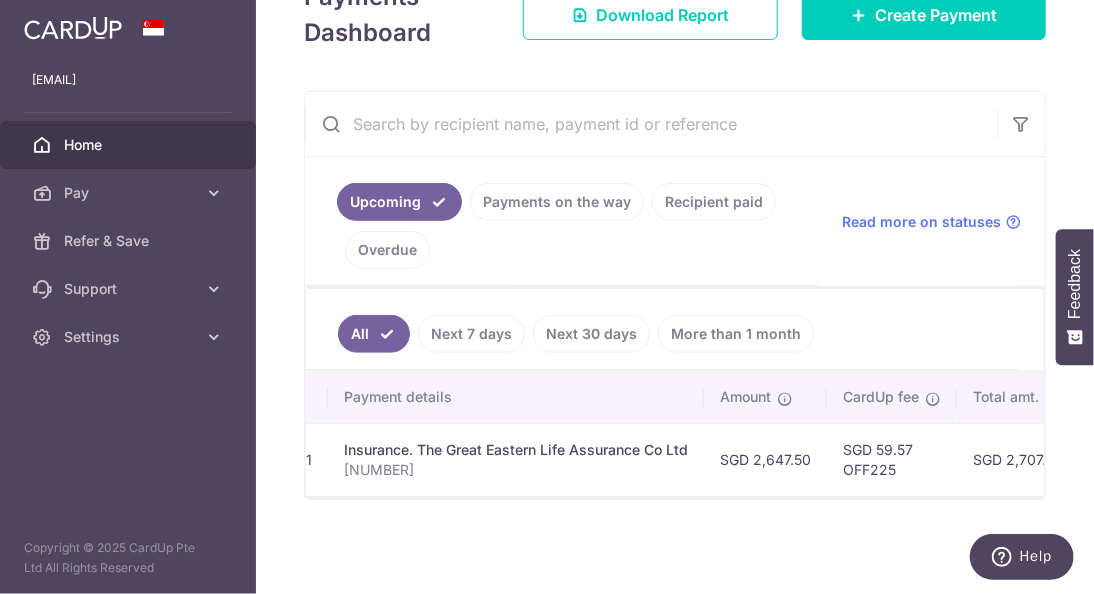 scroll, scrollTop: 0, scrollLeft: 421, axis: horizontal 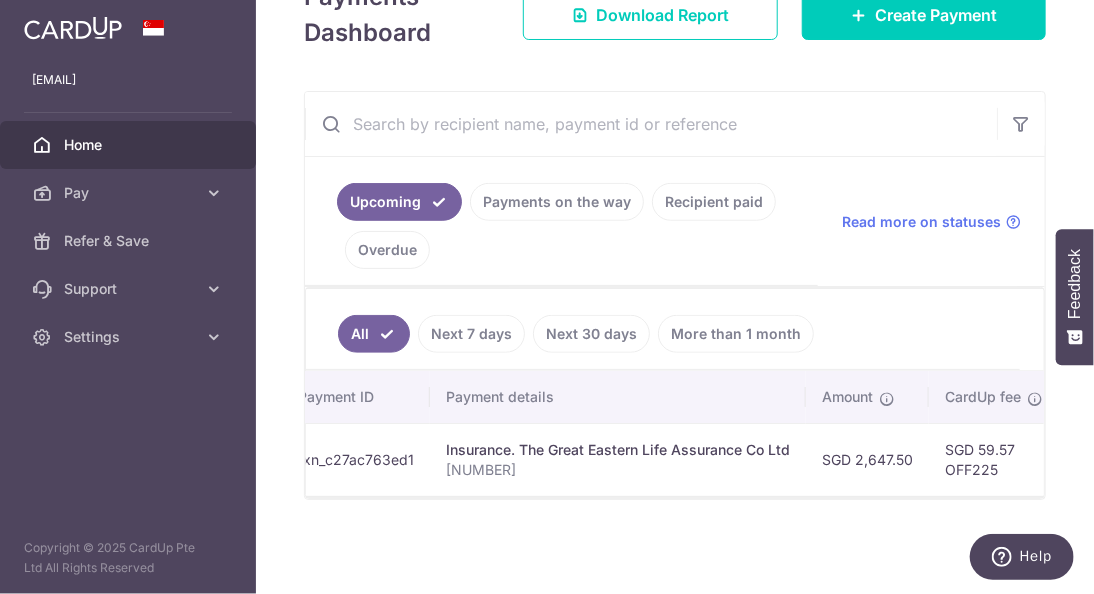 click on "Upcoming
Payments on the way
Recipient paid
Overdue" at bounding box center [561, 221] 